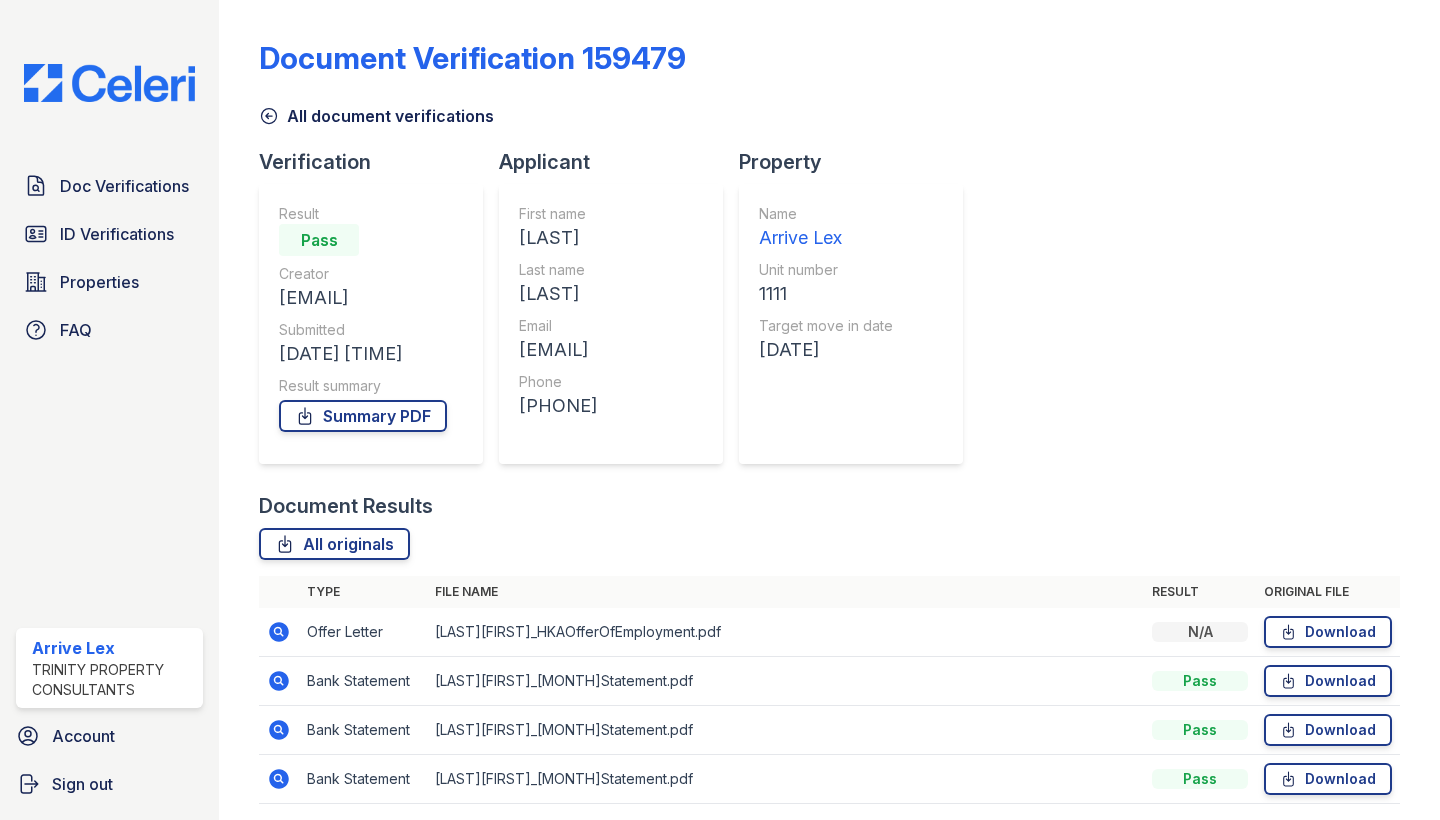 scroll, scrollTop: 0, scrollLeft: 0, axis: both 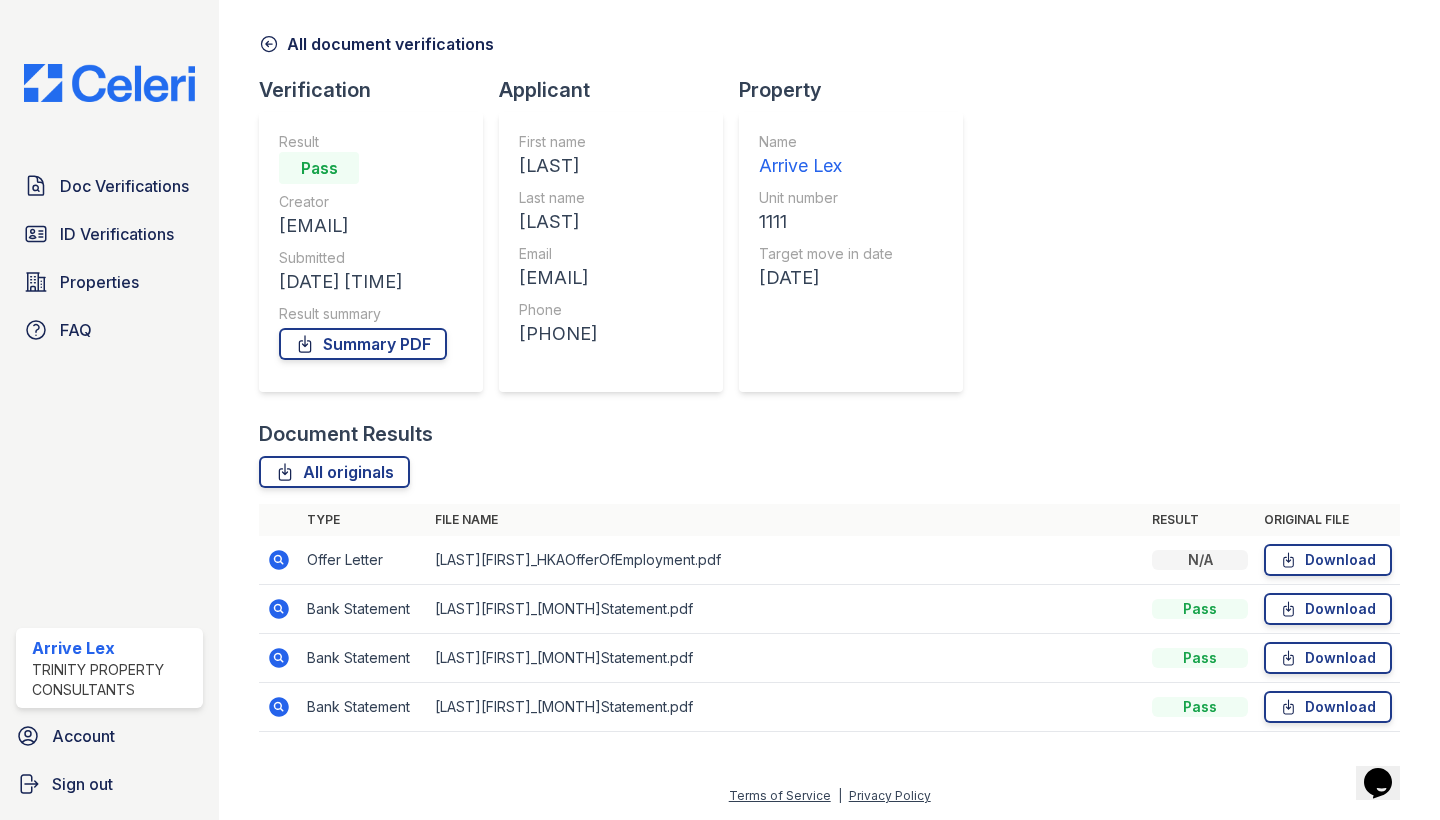 click 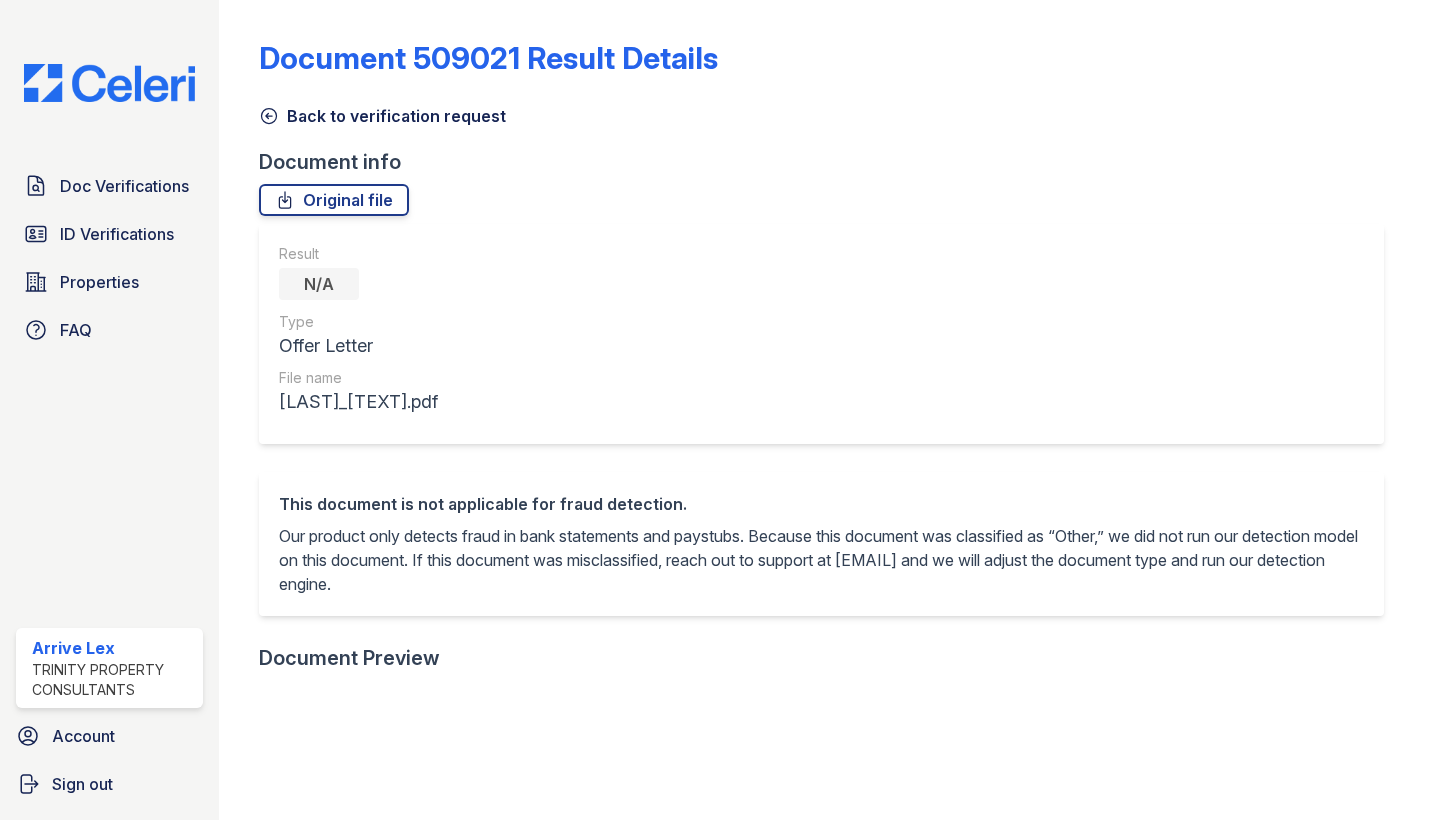 scroll, scrollTop: 0, scrollLeft: 0, axis: both 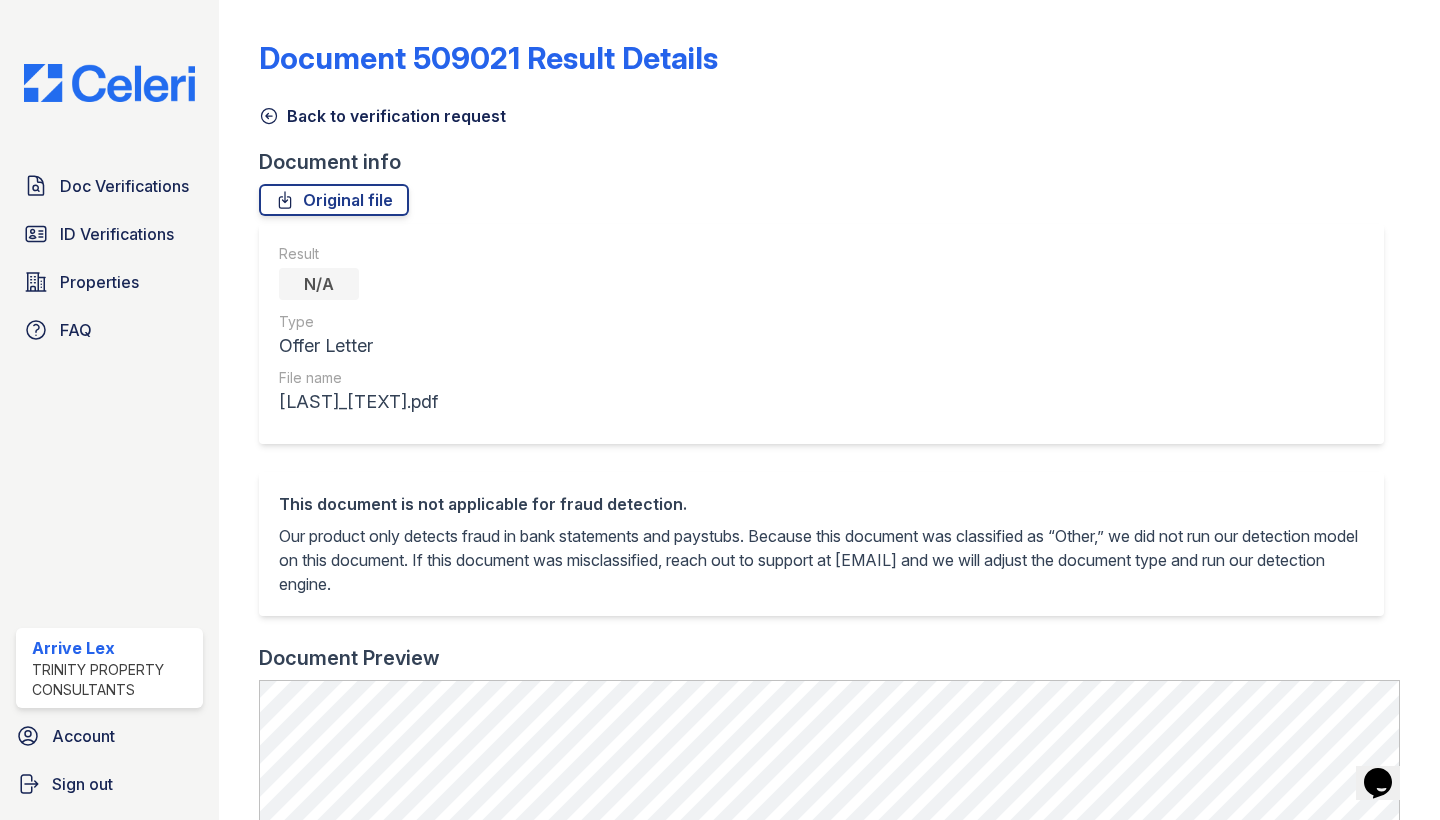 click 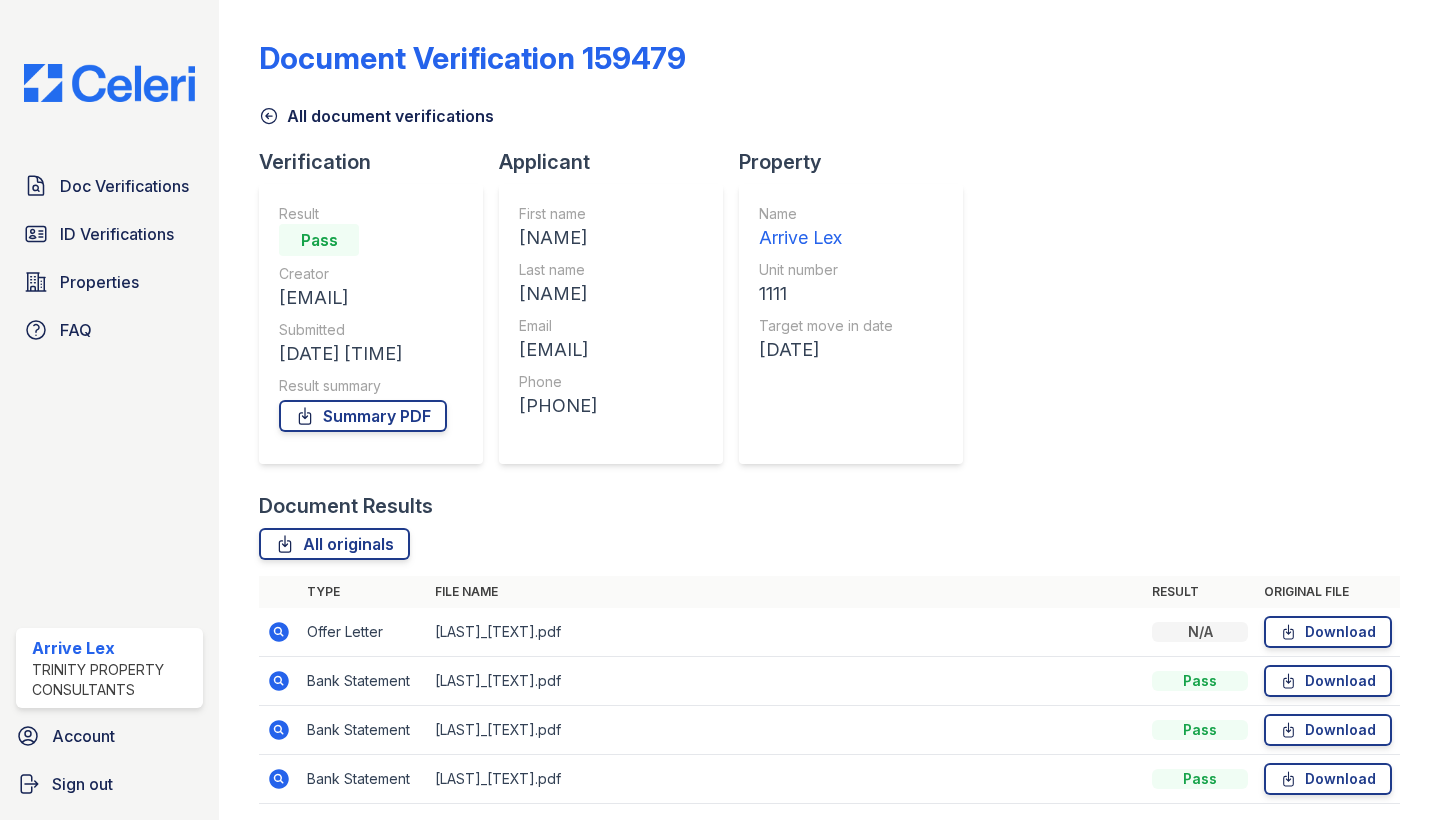 click 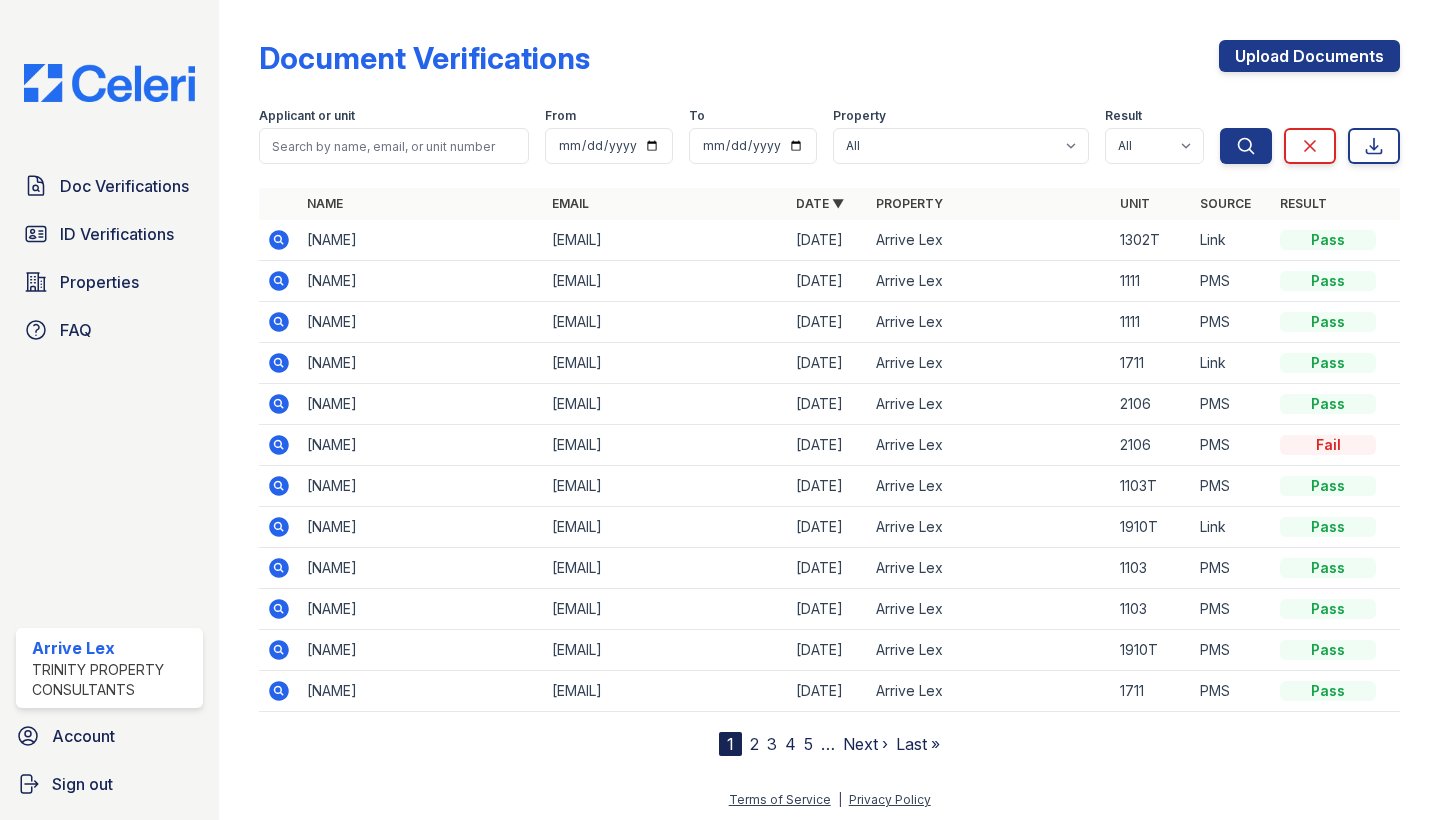 click 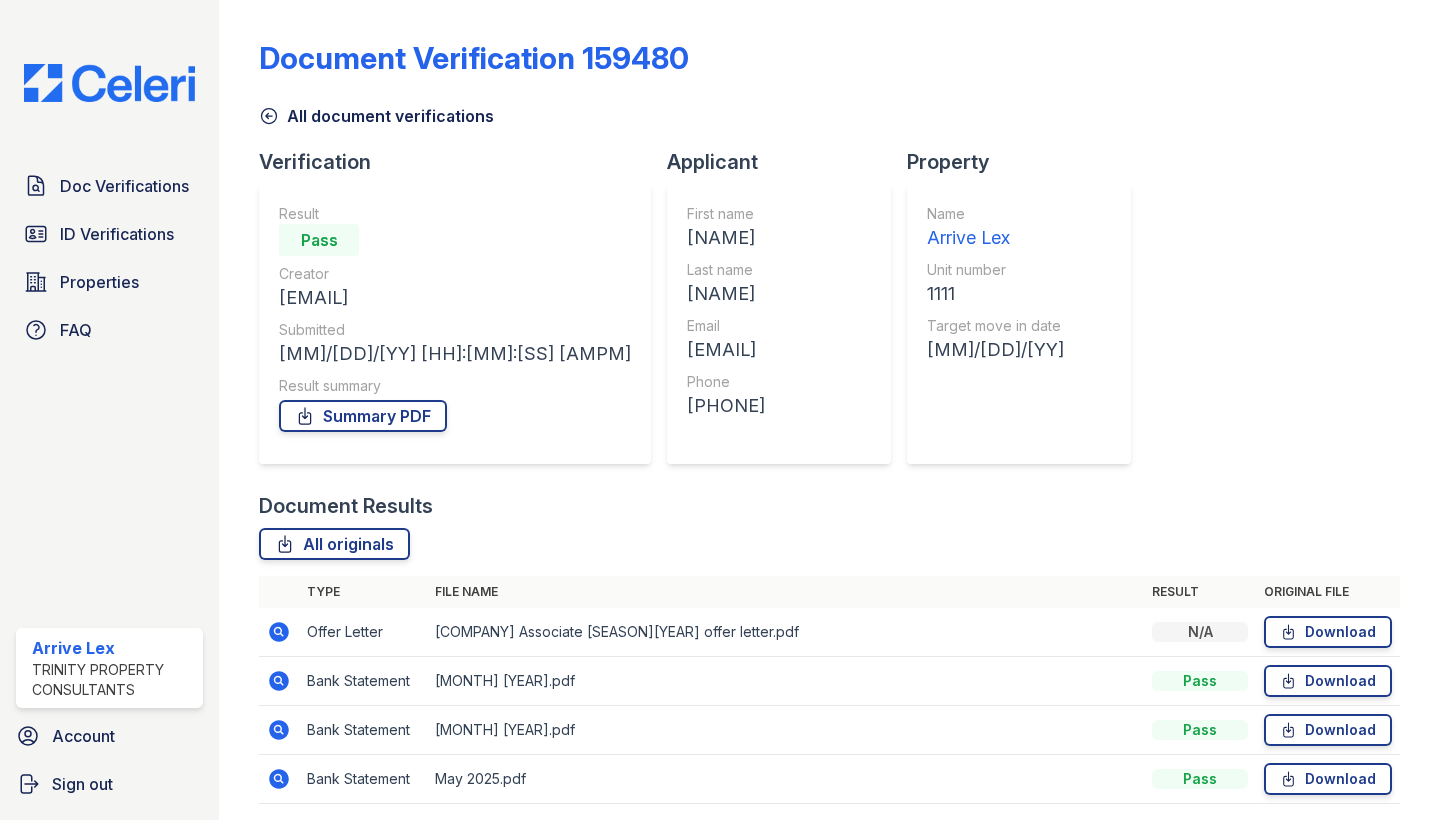 scroll, scrollTop: 0, scrollLeft: 0, axis: both 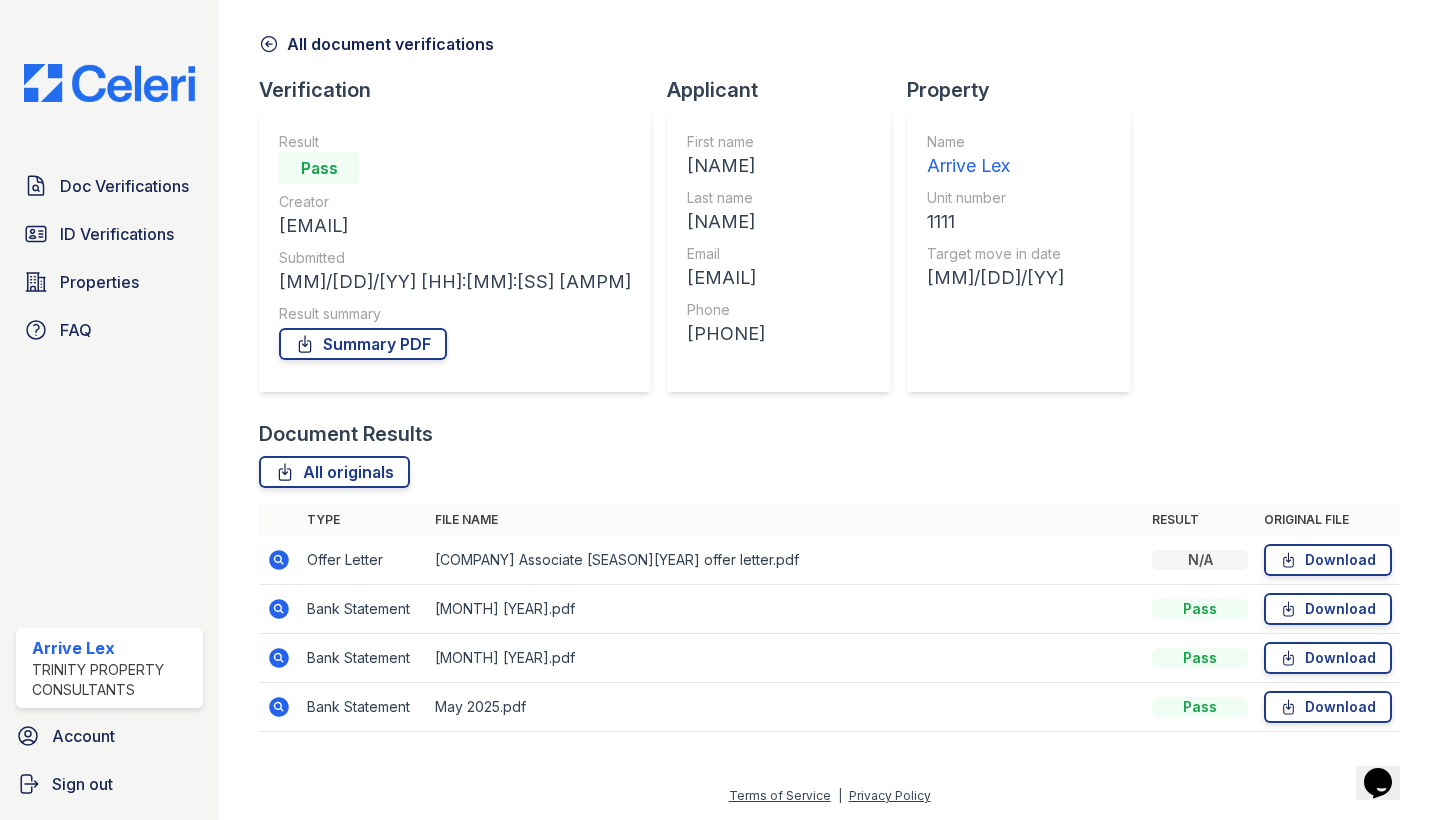 click 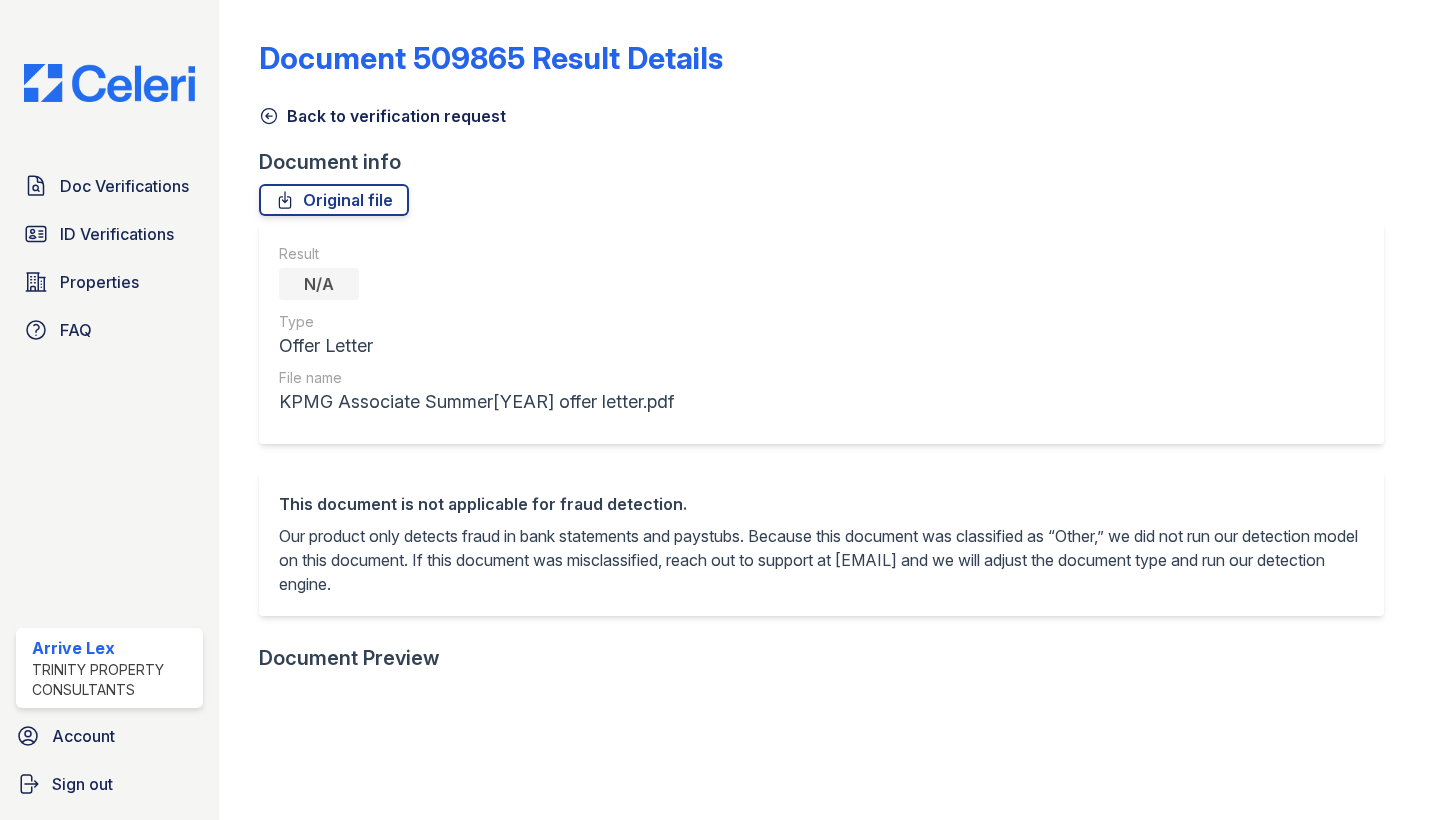 scroll, scrollTop: 0, scrollLeft: 0, axis: both 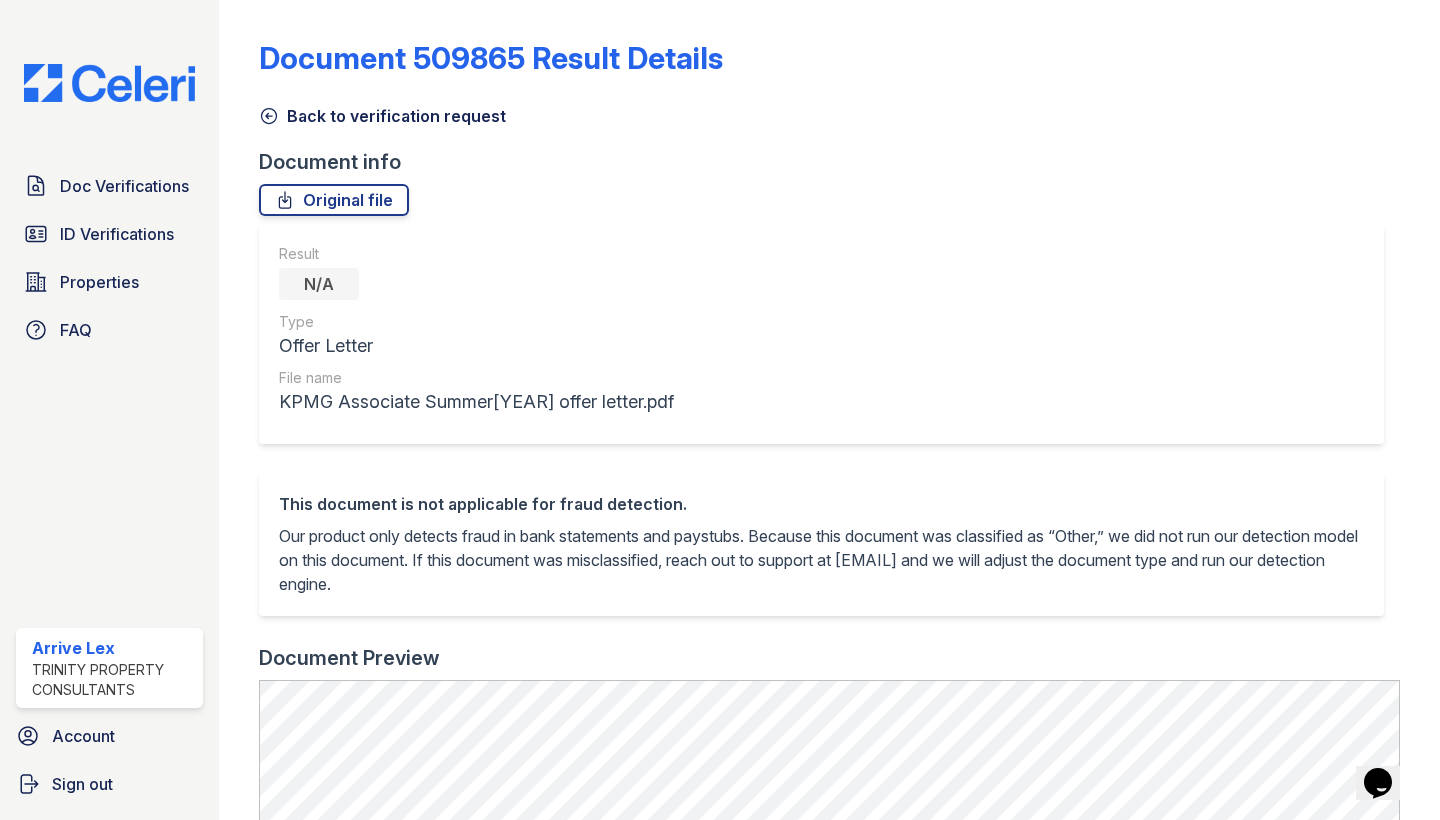 click 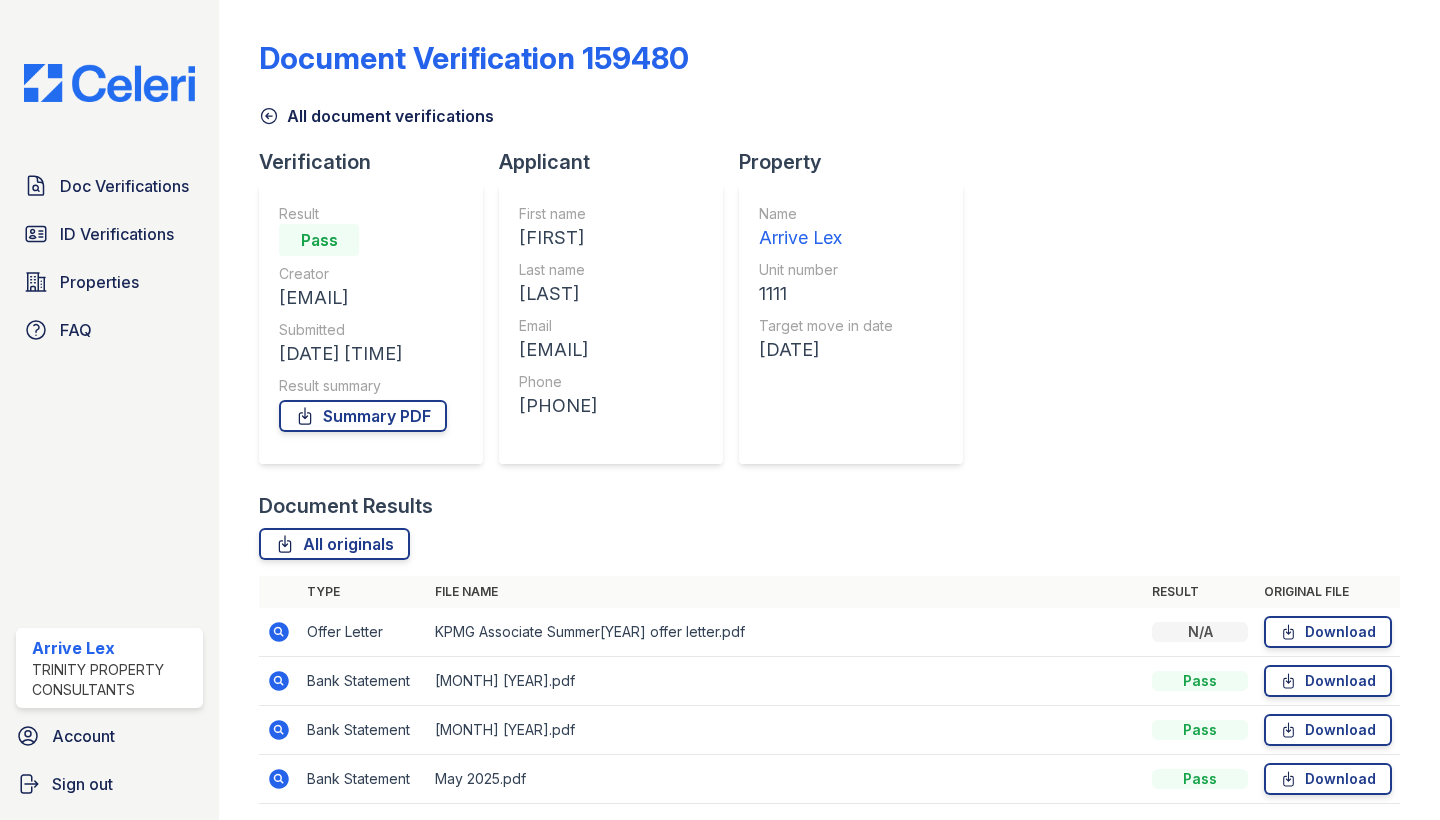 click 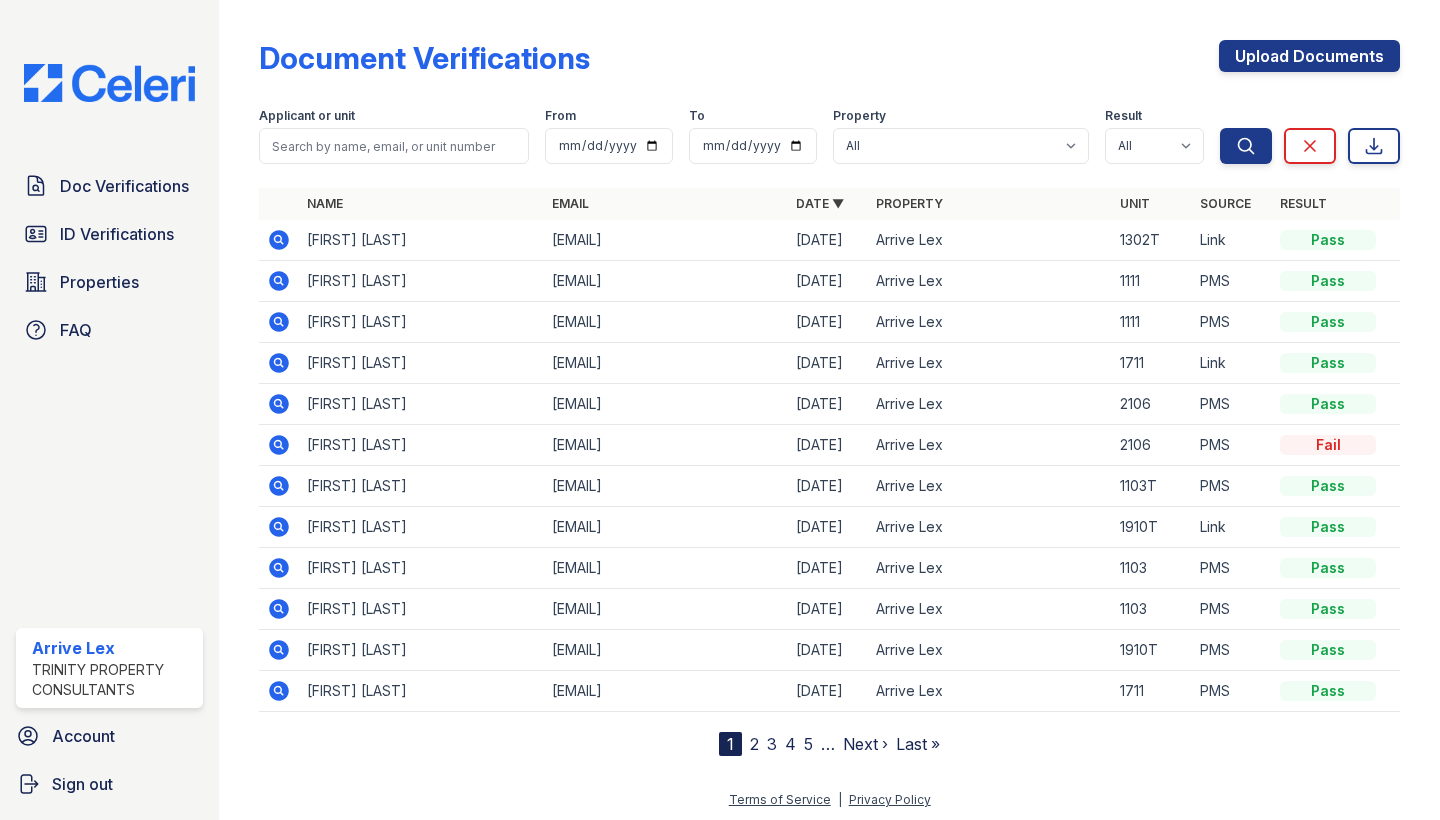 click 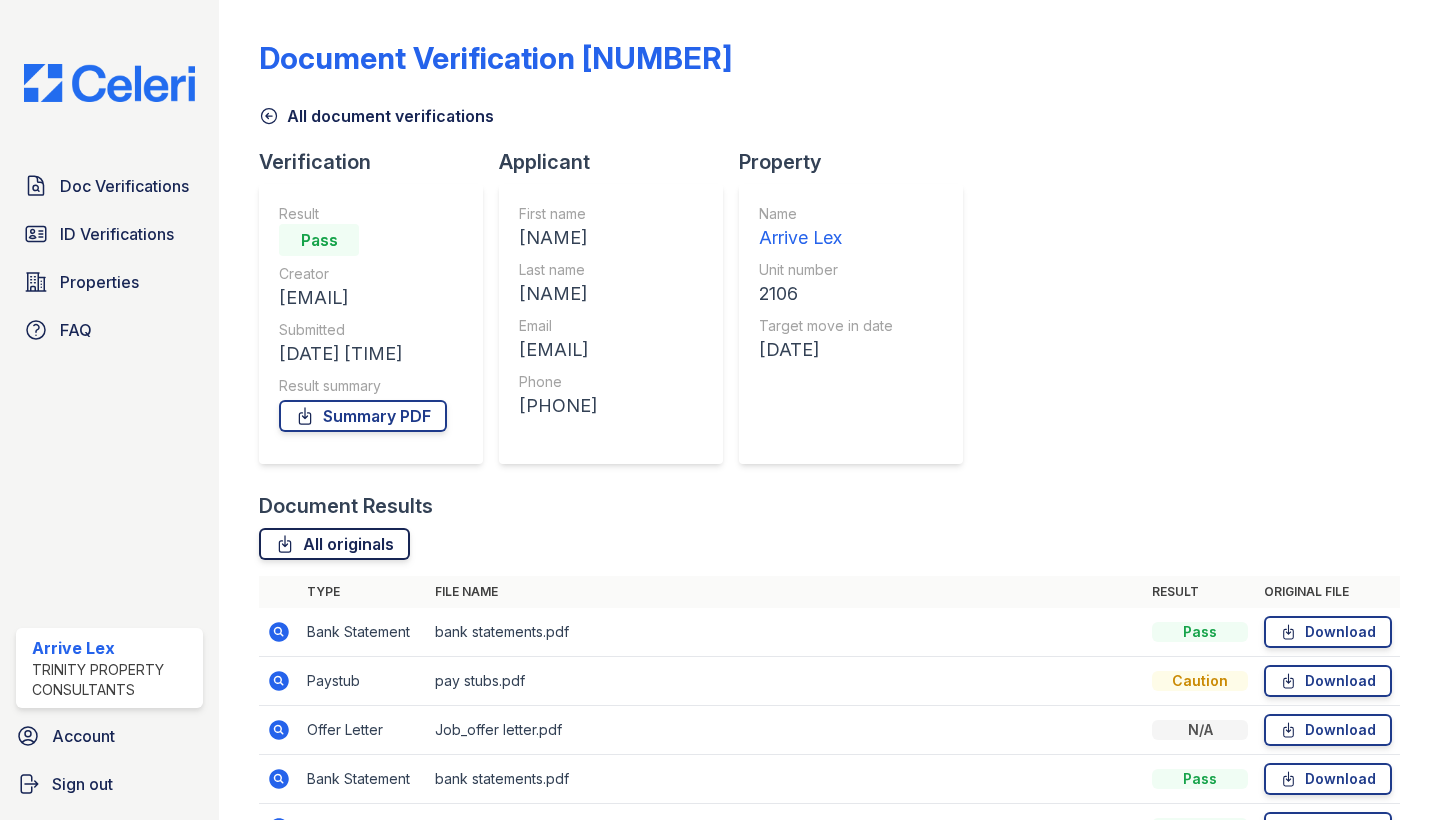 scroll, scrollTop: 0, scrollLeft: 0, axis: both 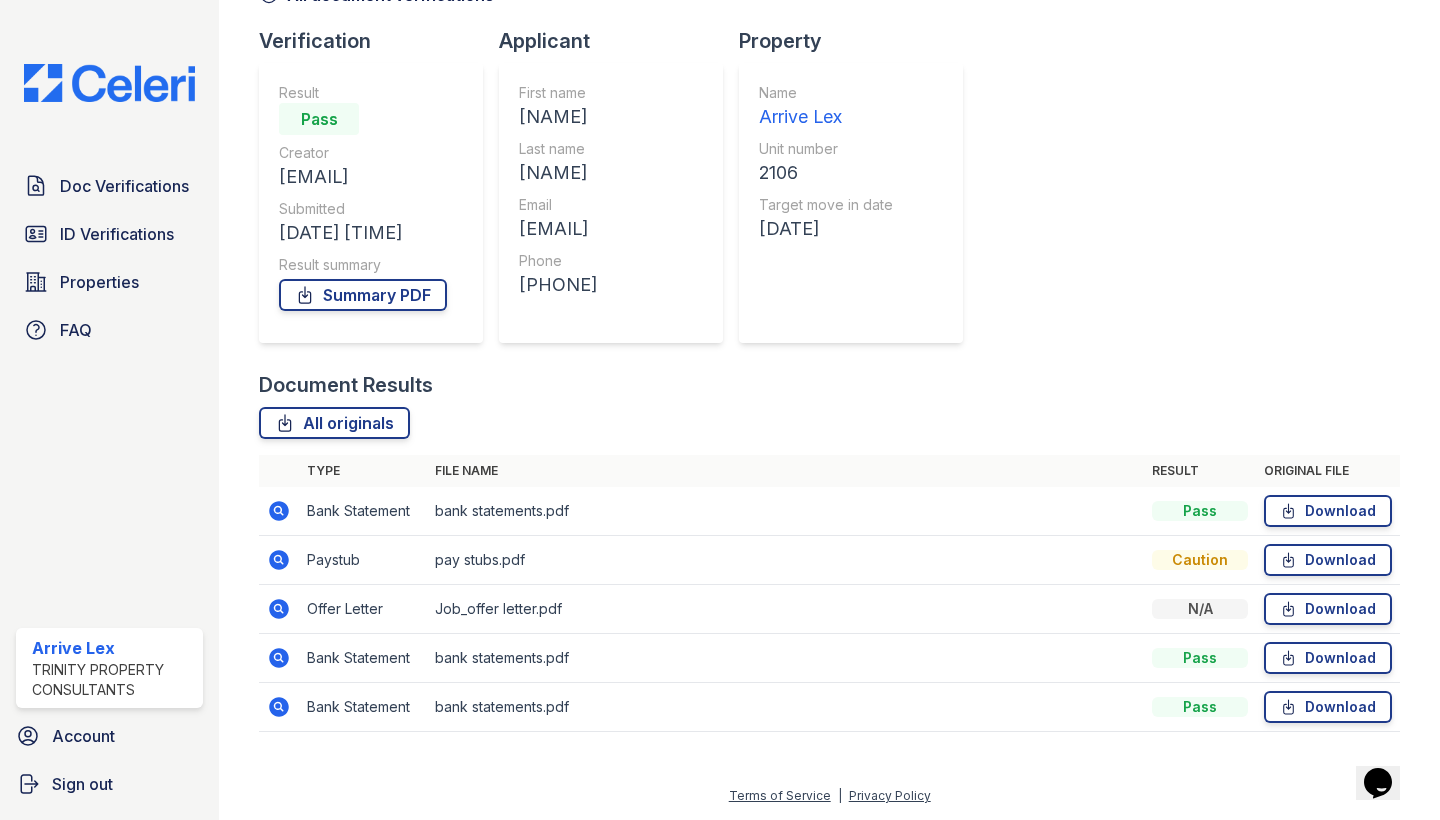click 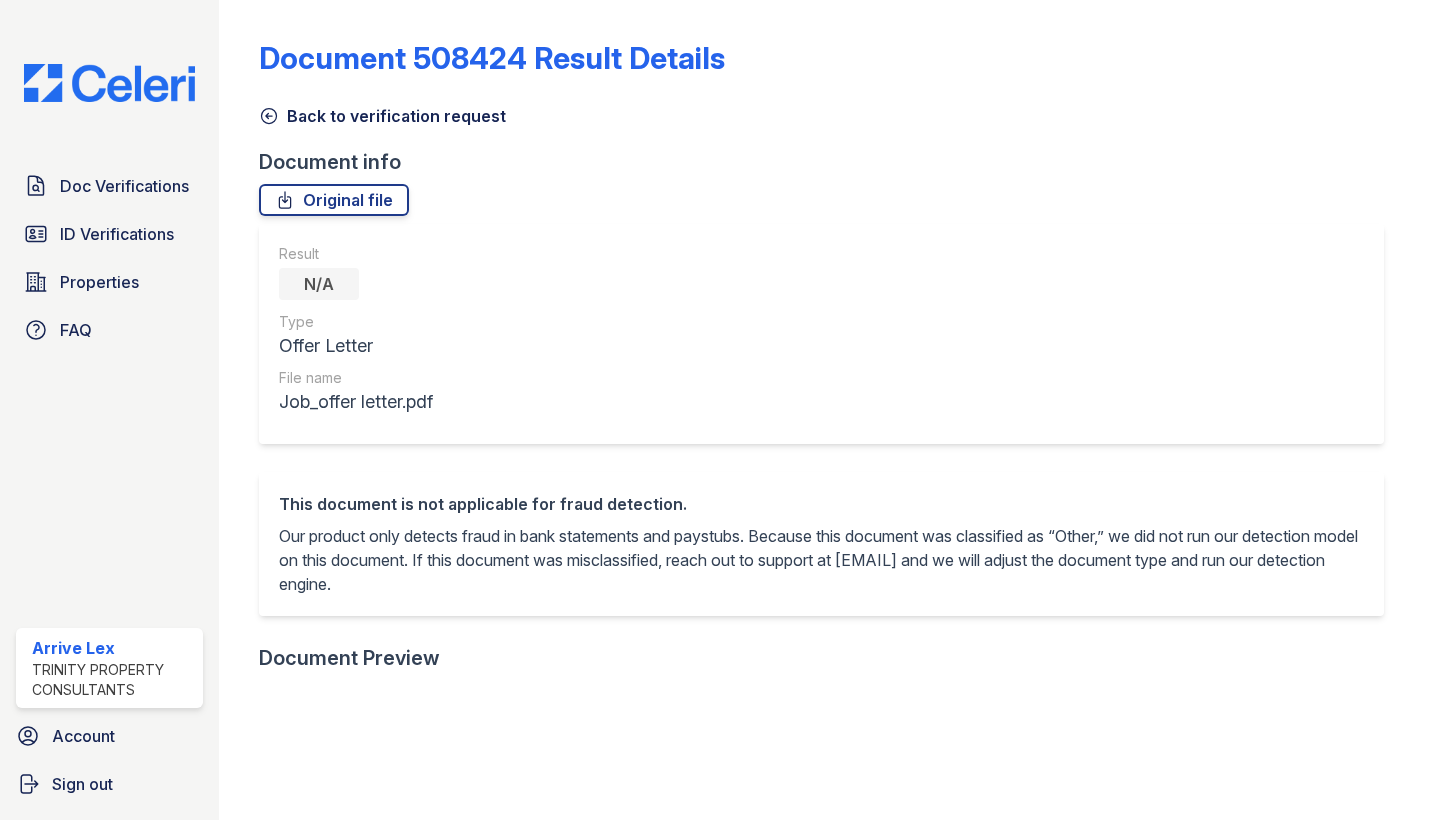 scroll, scrollTop: 0, scrollLeft: 0, axis: both 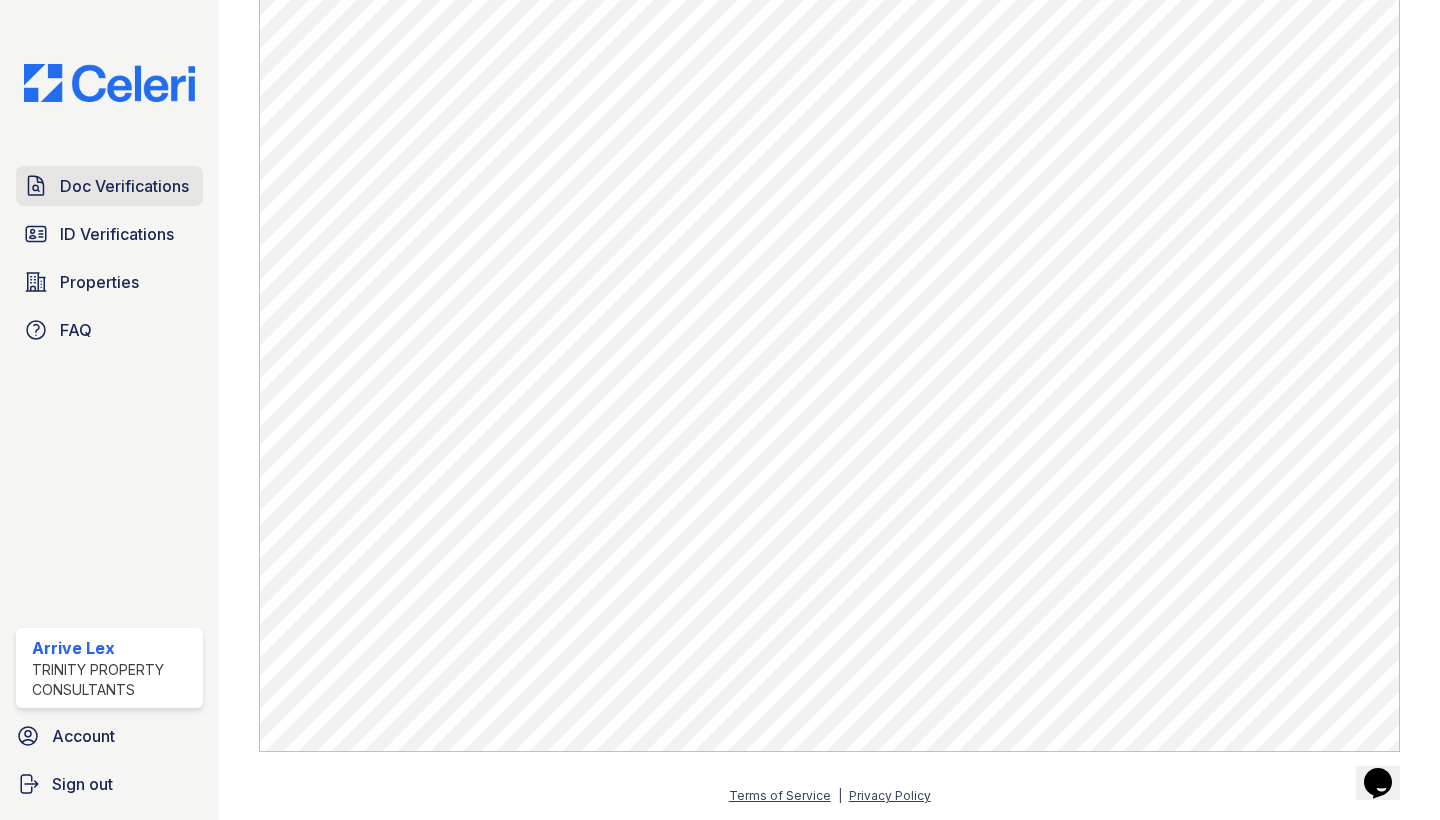 click on "Doc Verifications" at bounding box center [124, 186] 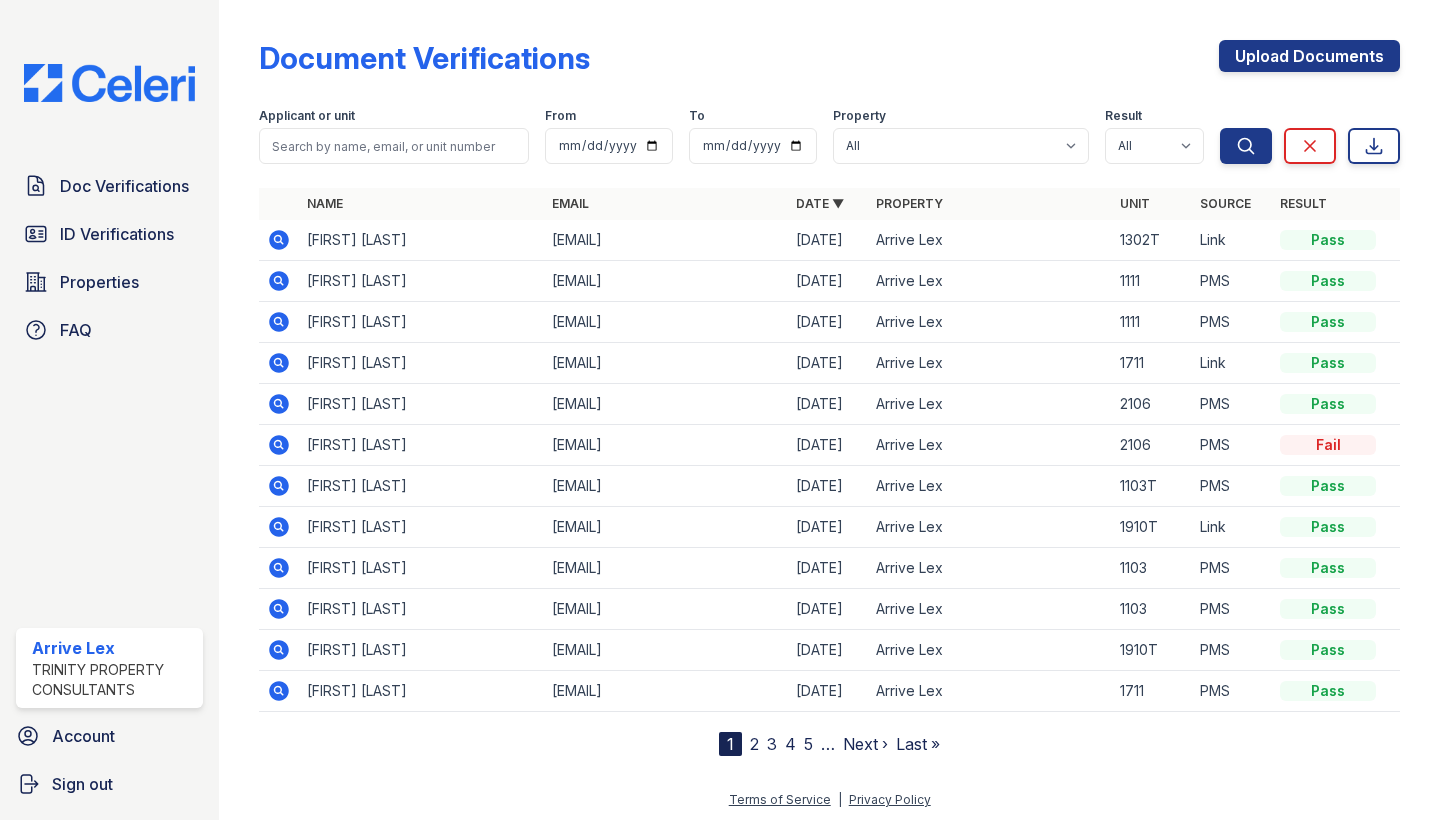 click 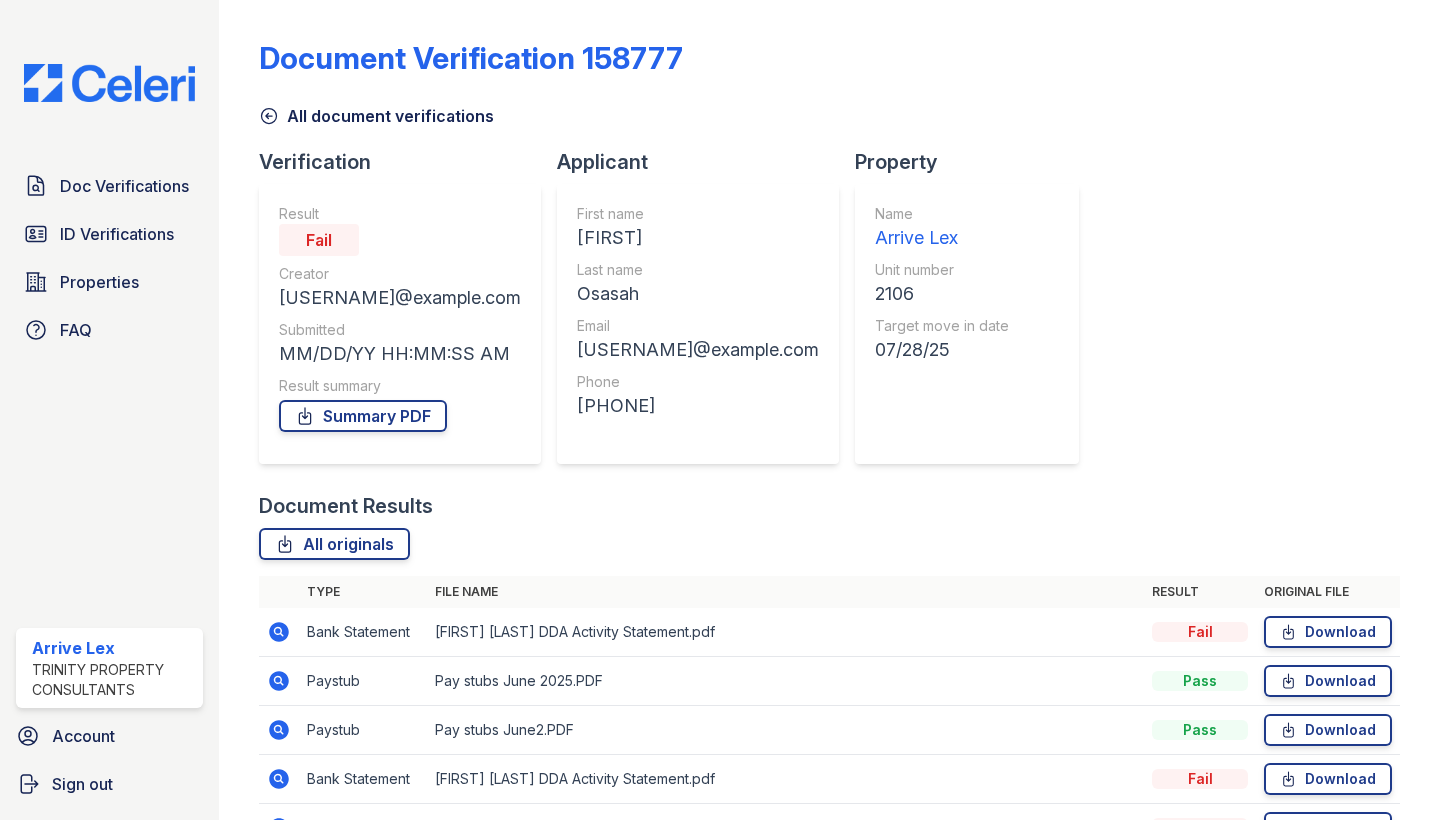 scroll, scrollTop: 0, scrollLeft: 0, axis: both 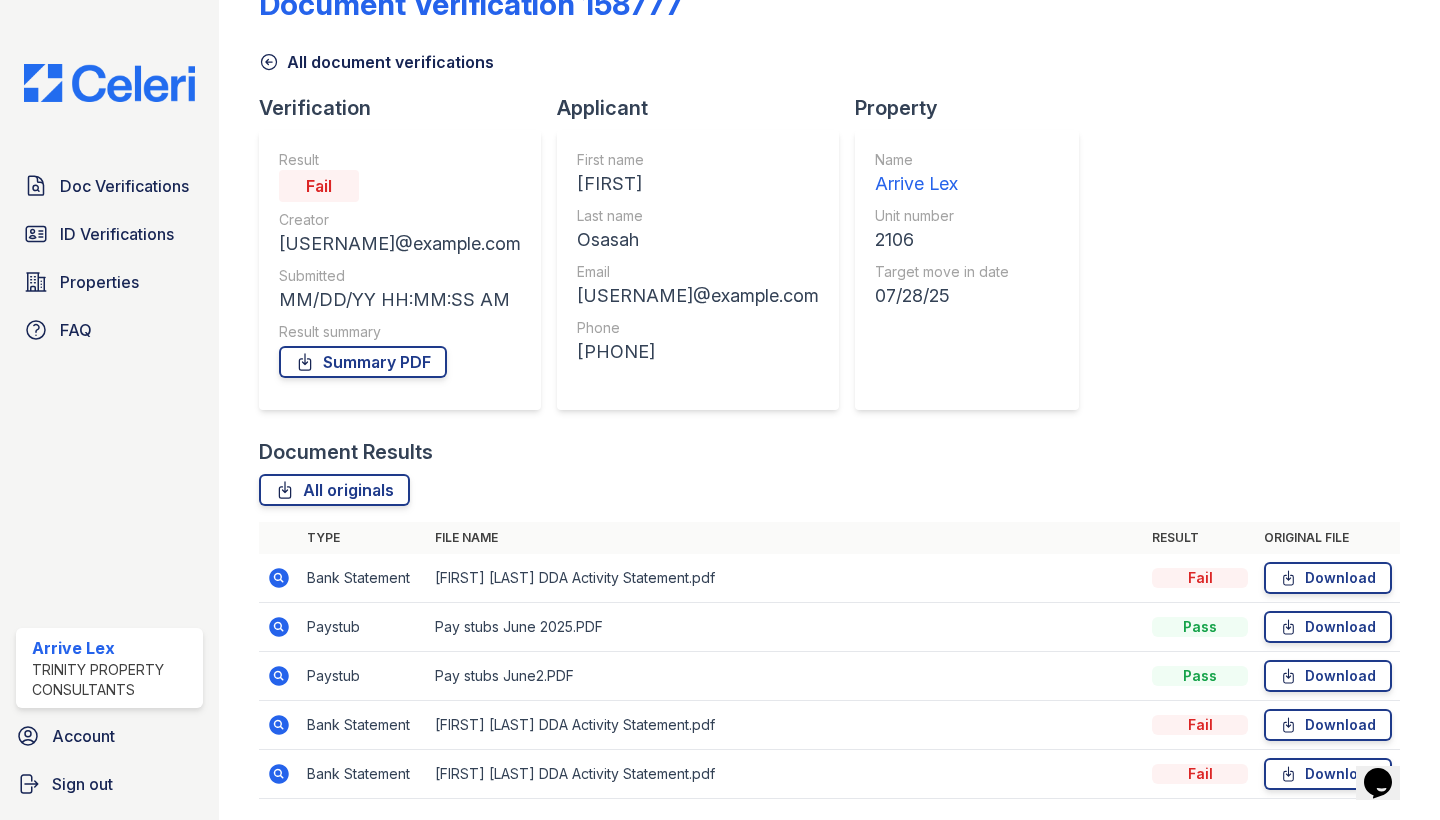 click 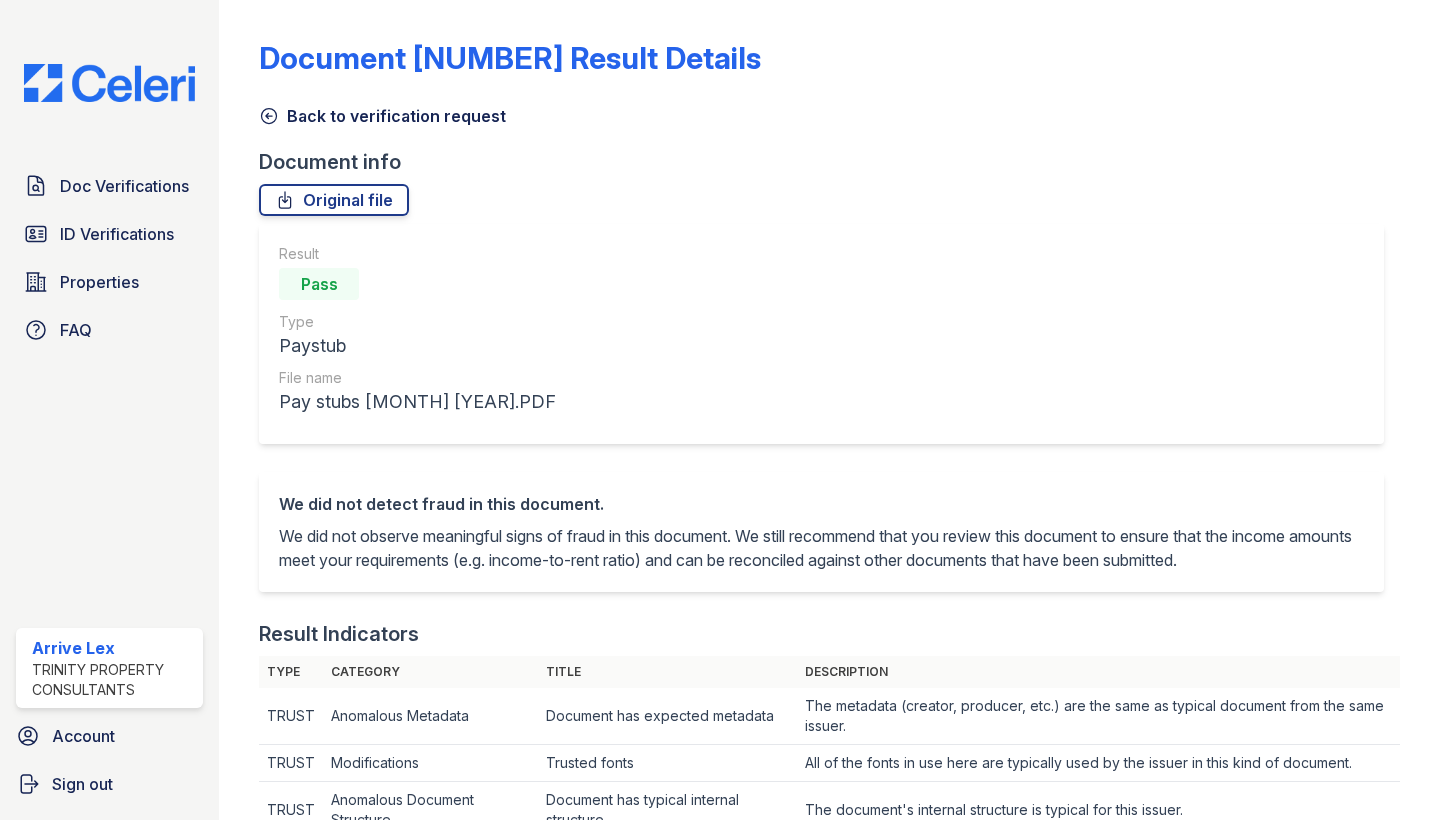 scroll, scrollTop: 0, scrollLeft: 0, axis: both 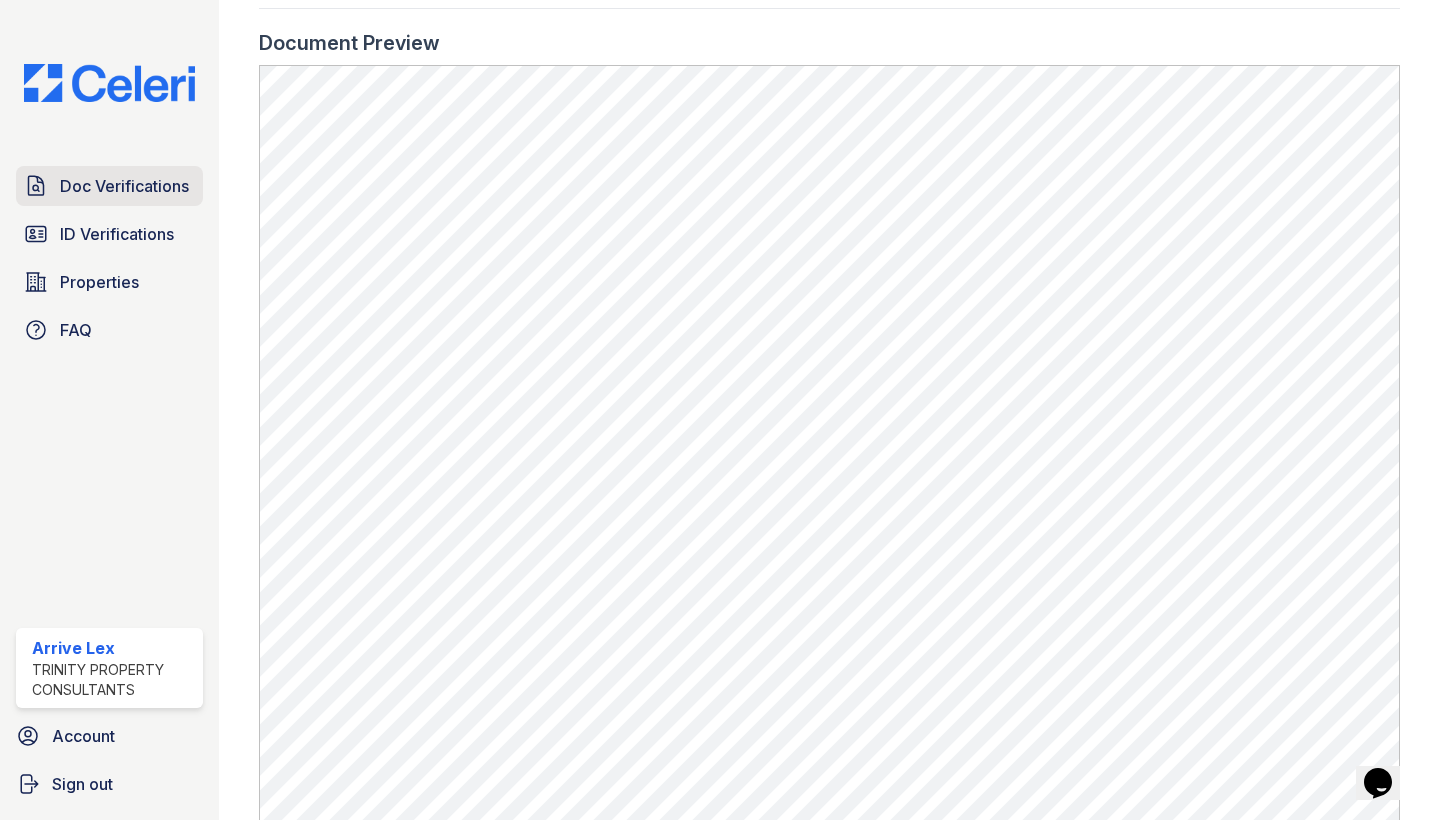 click on "Doc Verifications" at bounding box center [124, 186] 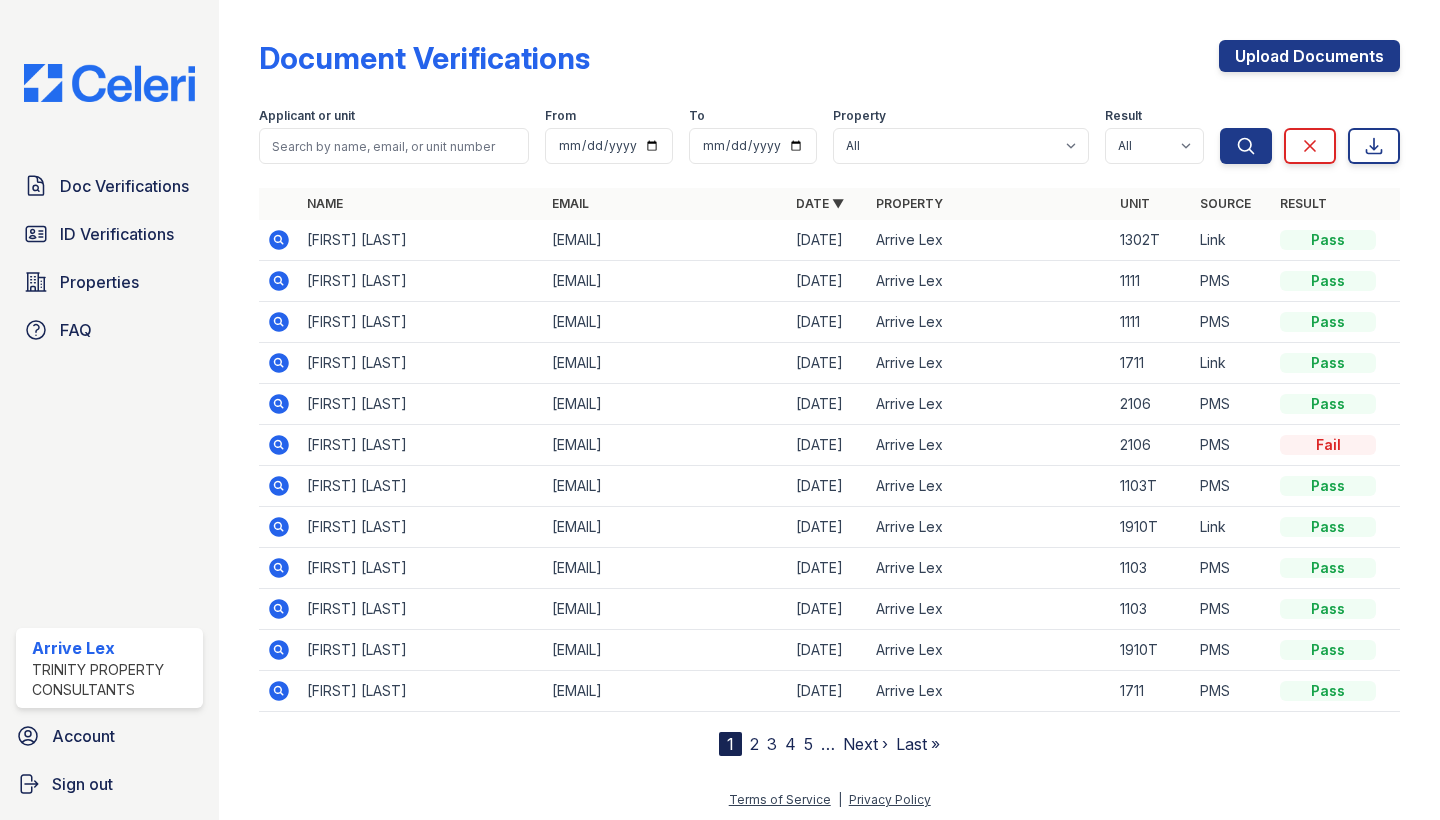 click 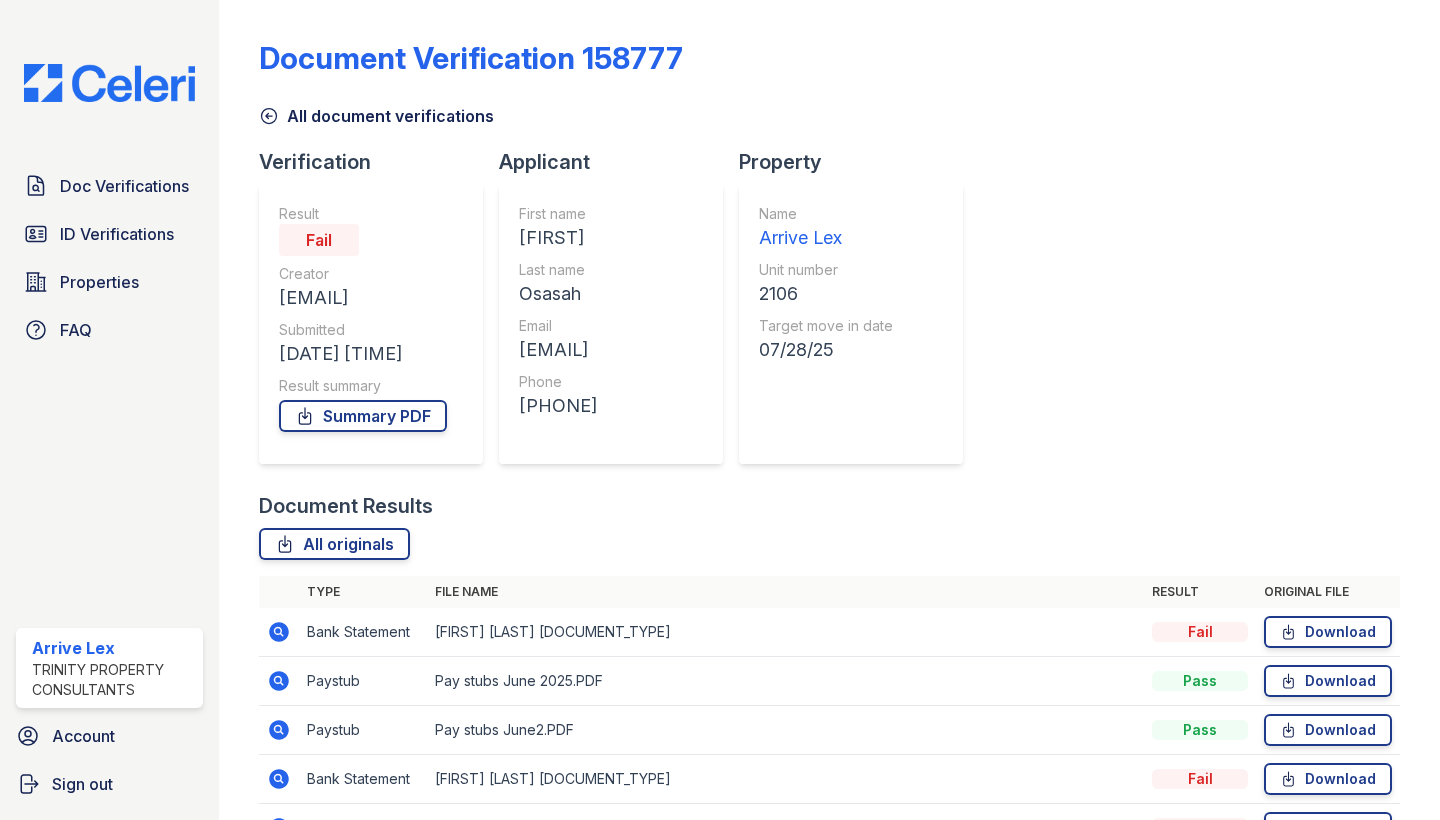 scroll, scrollTop: 0, scrollLeft: 0, axis: both 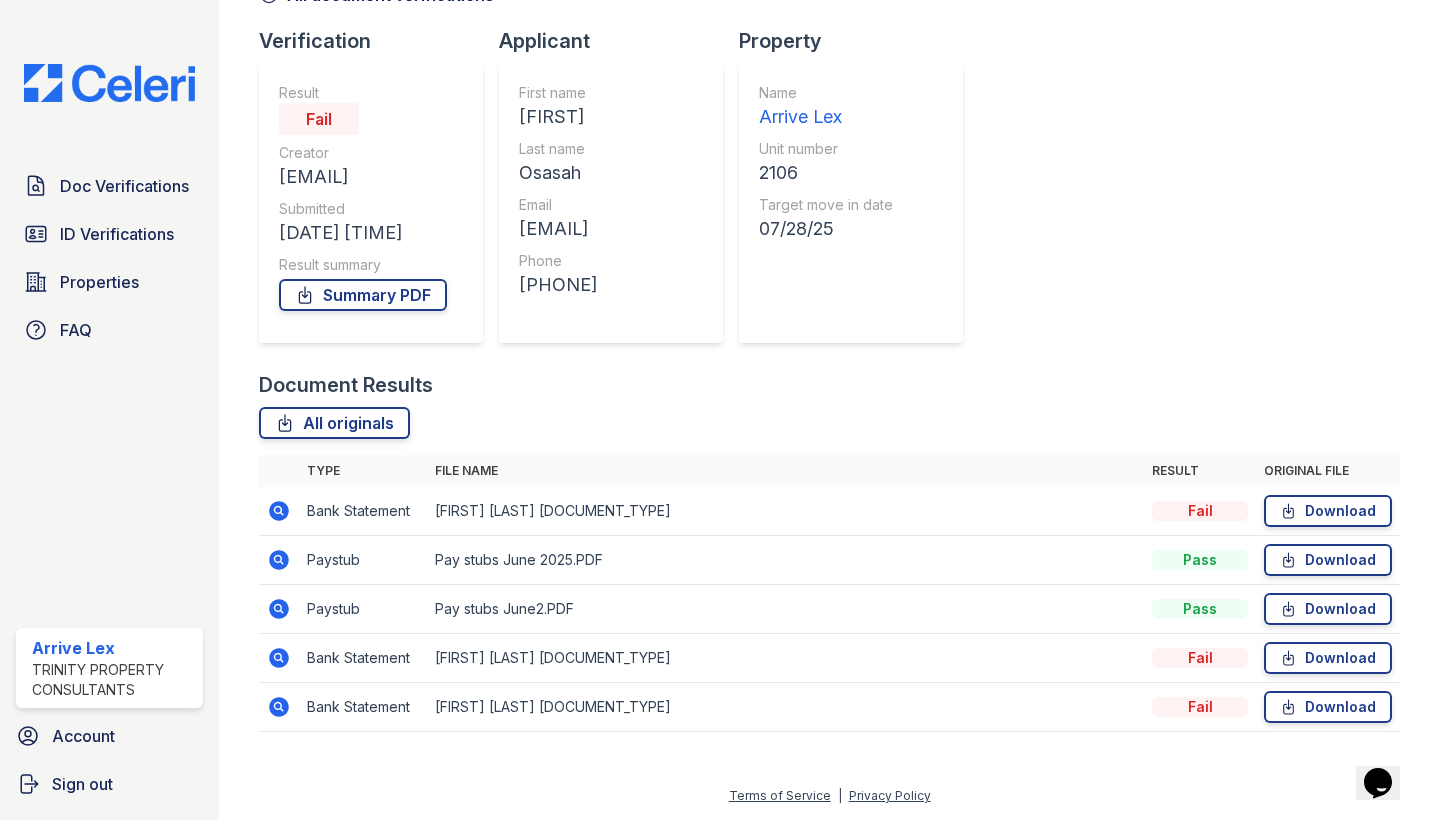 click 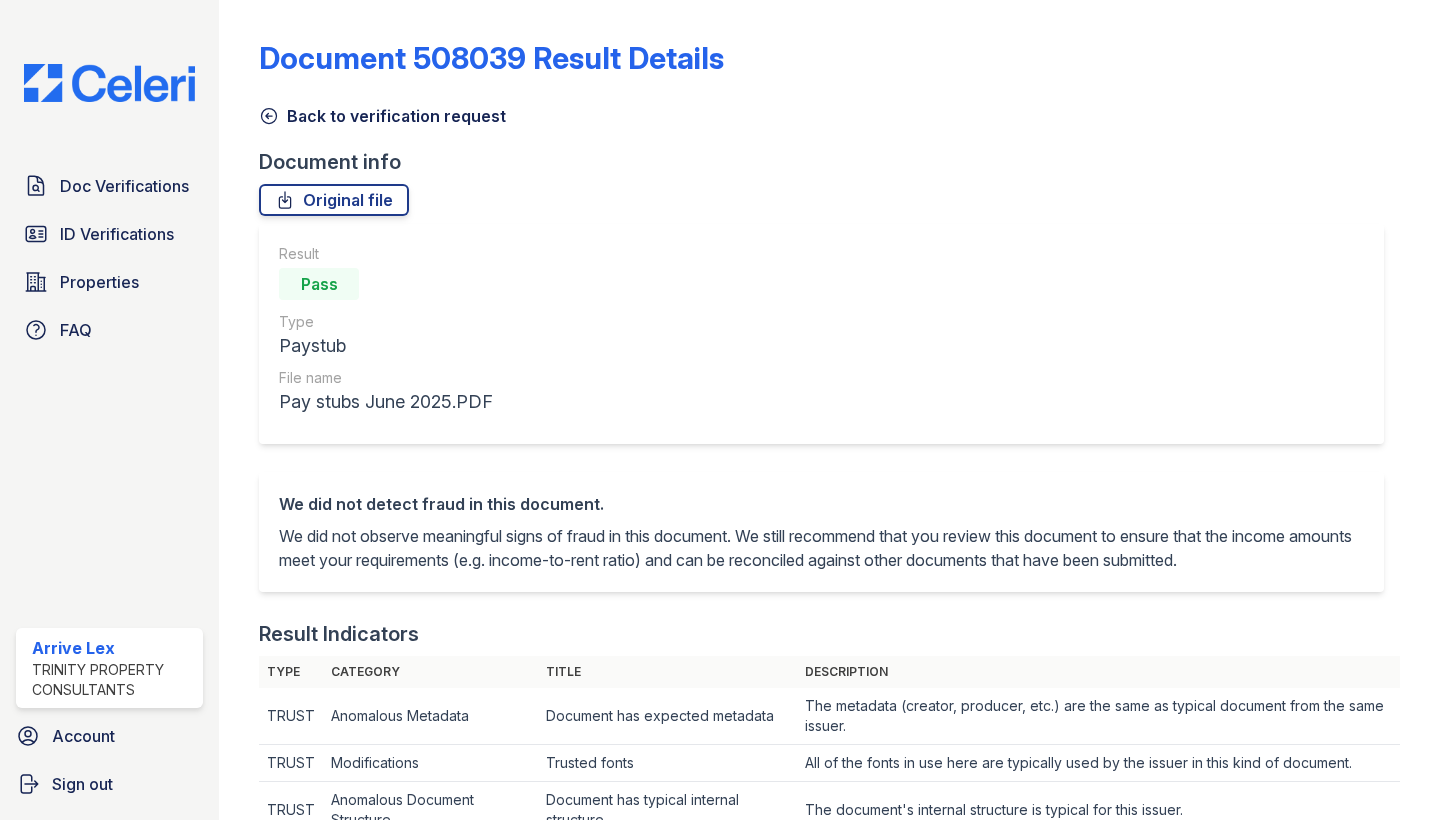 scroll, scrollTop: 0, scrollLeft: 0, axis: both 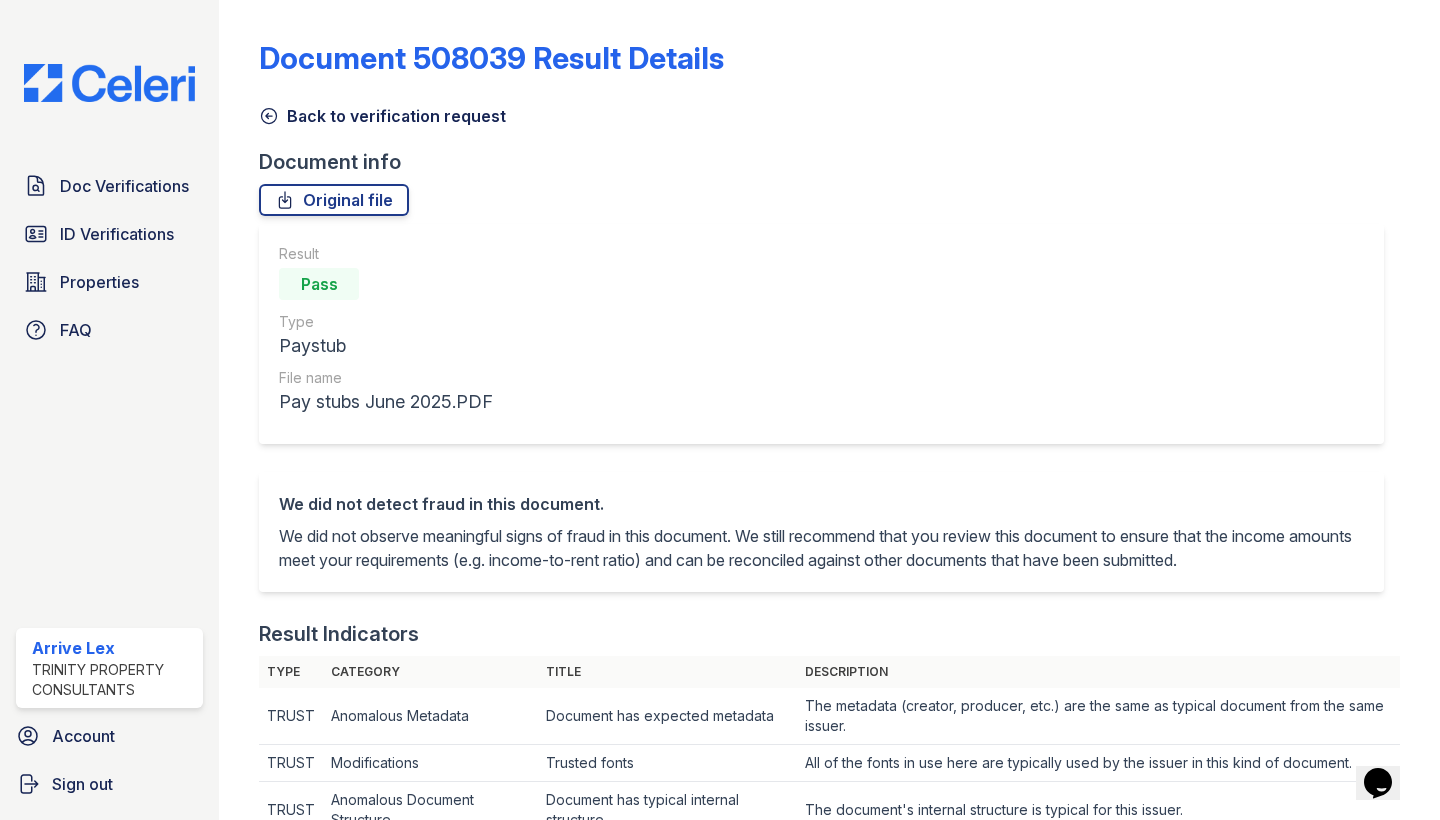 click 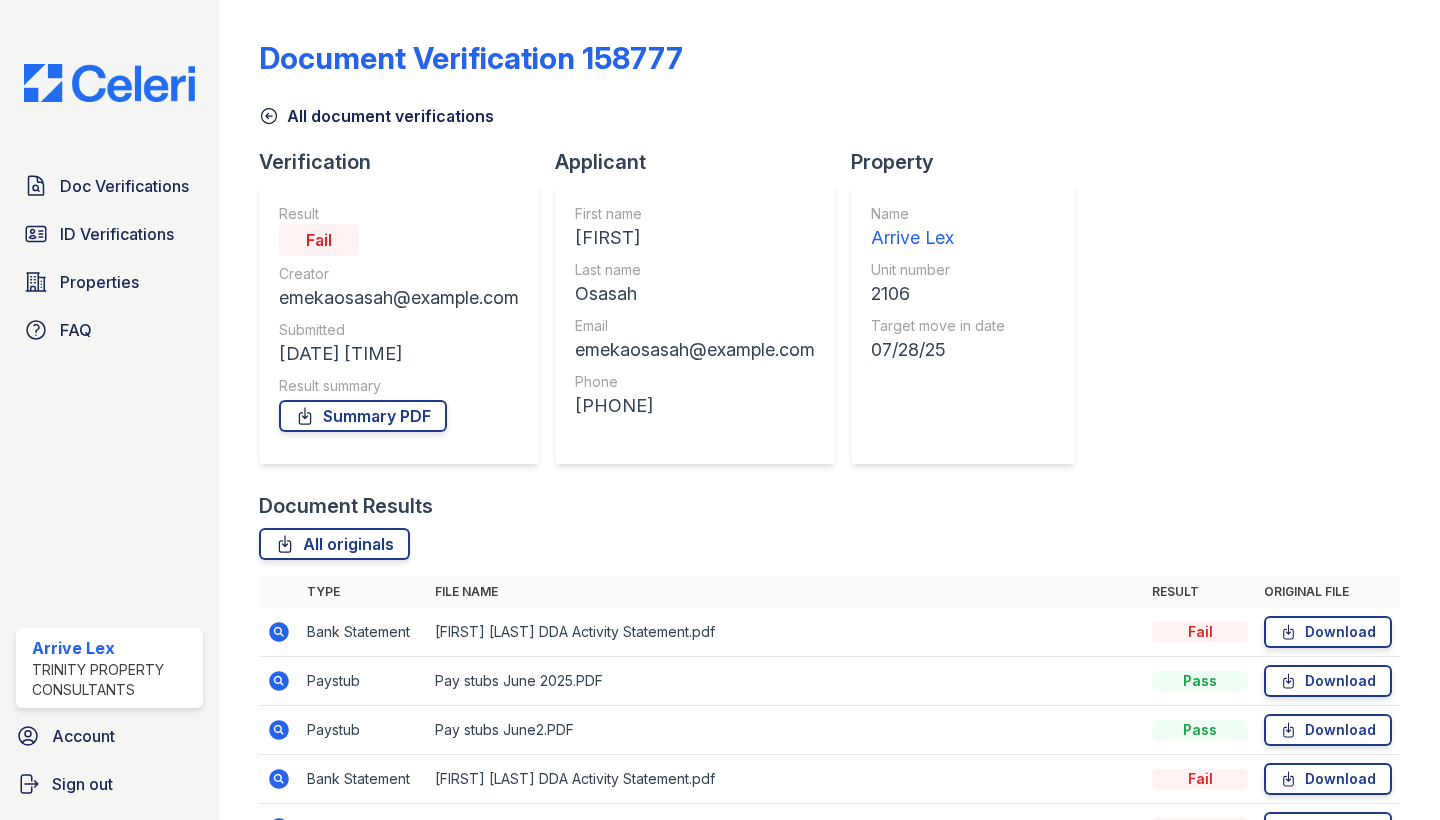 click 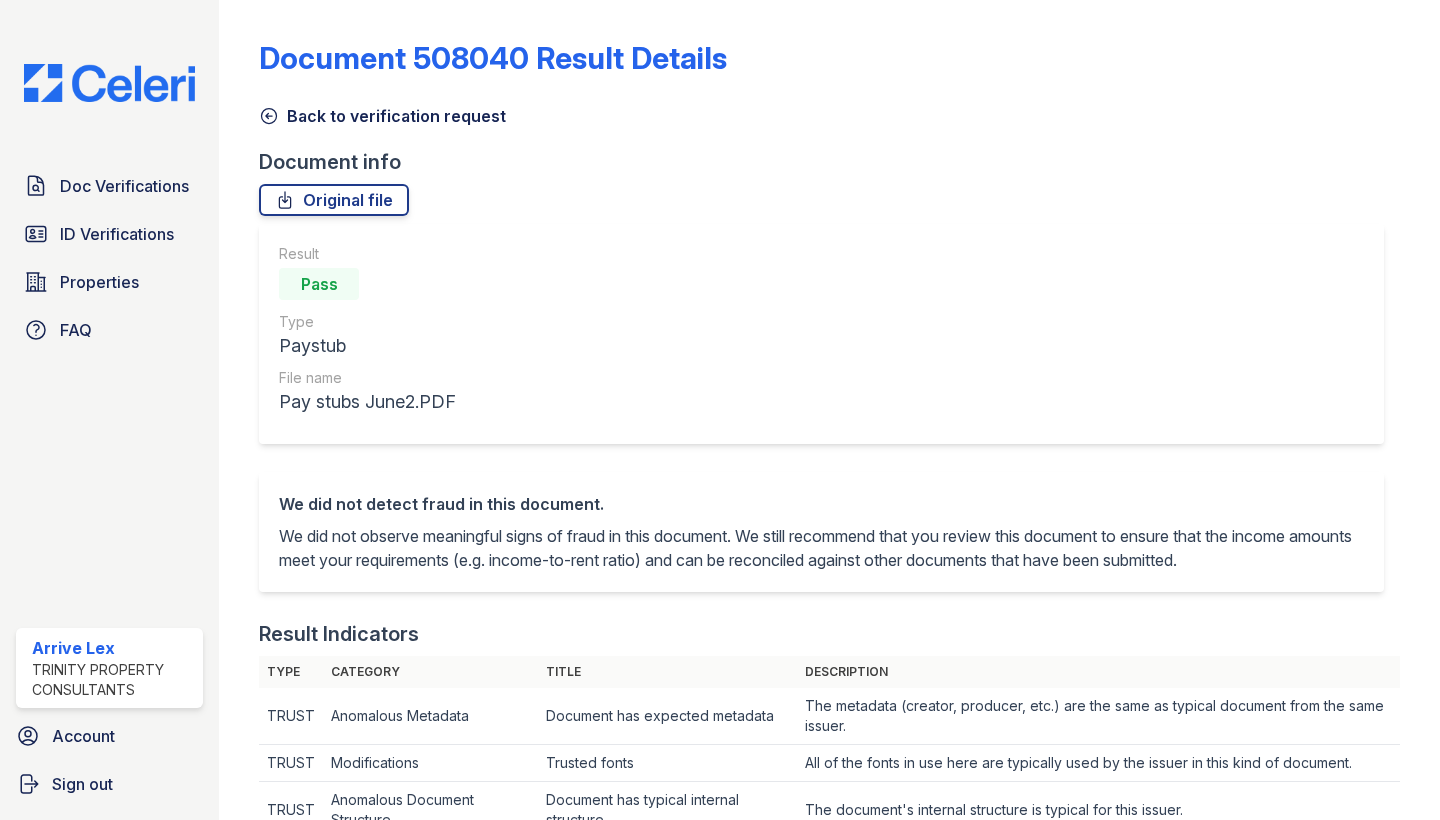 scroll, scrollTop: 0, scrollLeft: 0, axis: both 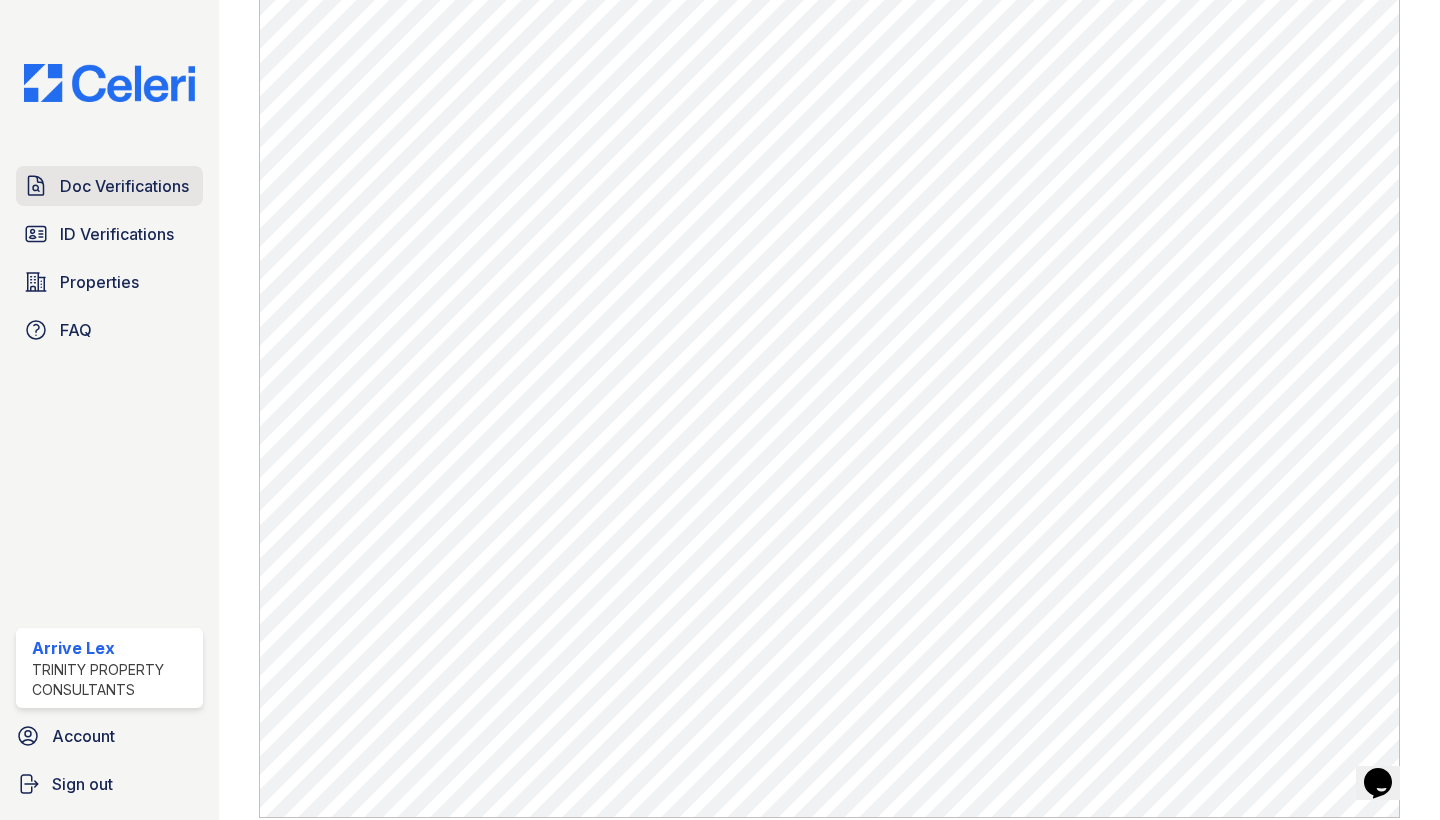 click on "Doc Verifications" at bounding box center (109, 186) 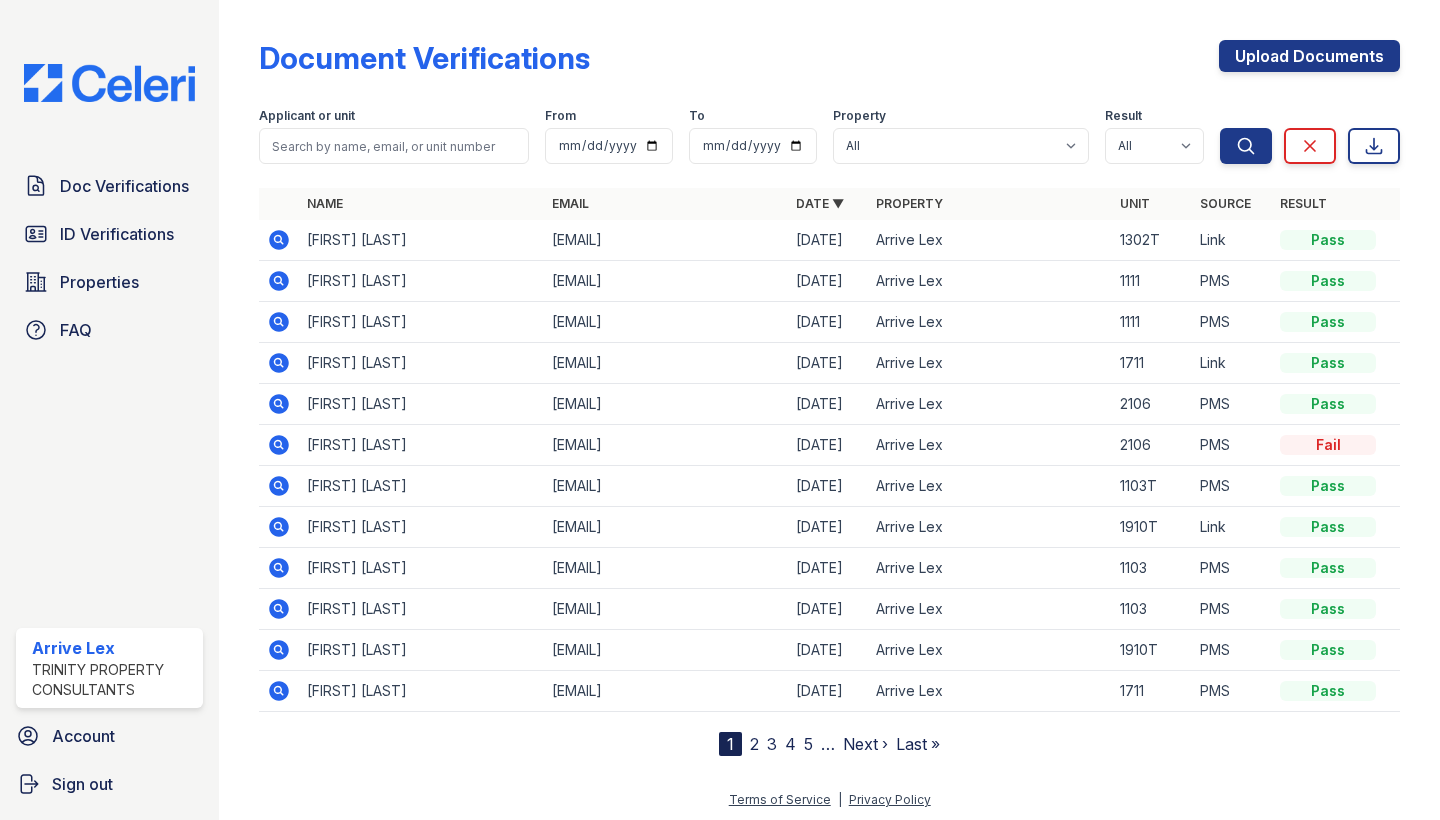 click 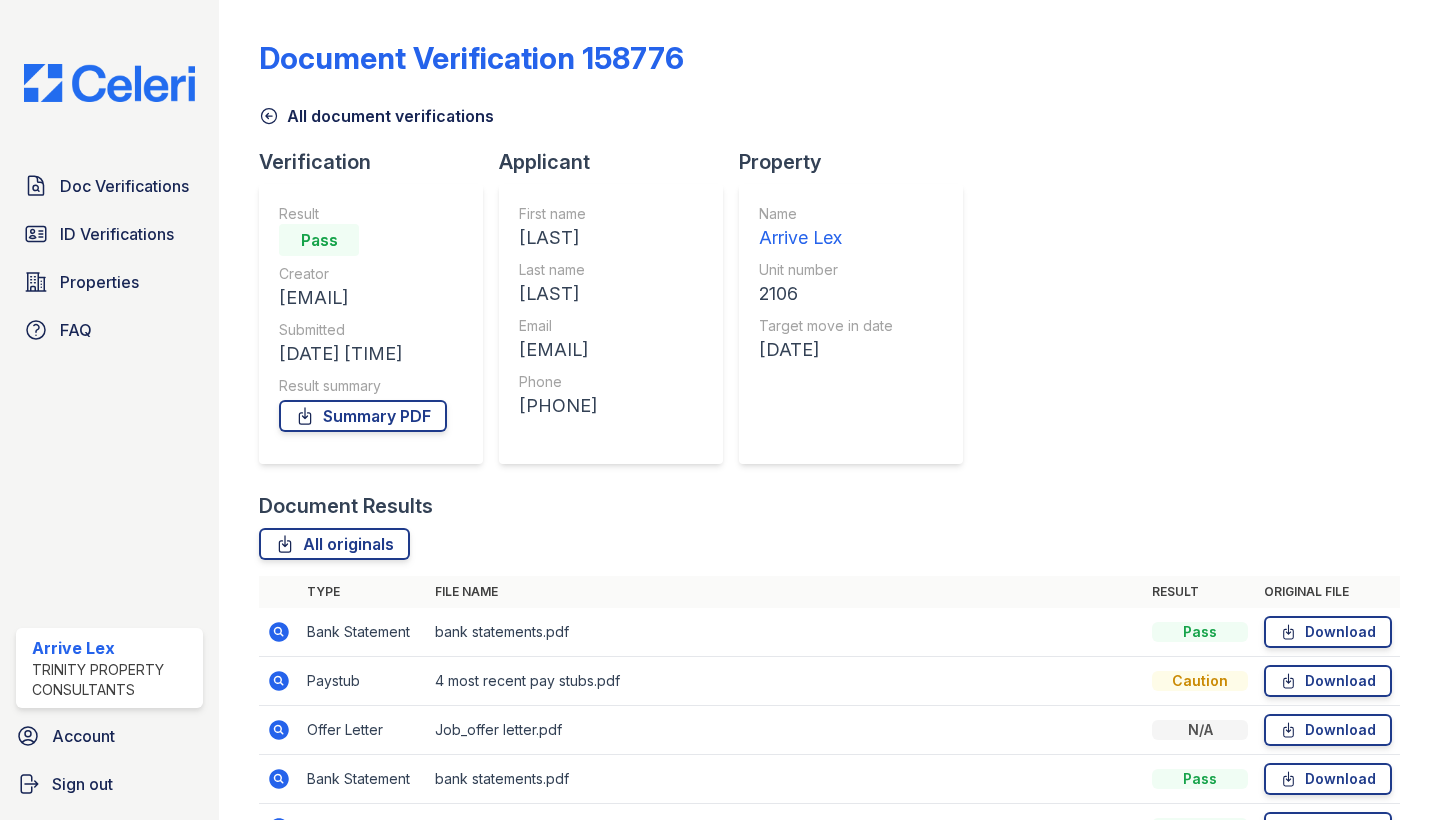 scroll, scrollTop: 0, scrollLeft: 0, axis: both 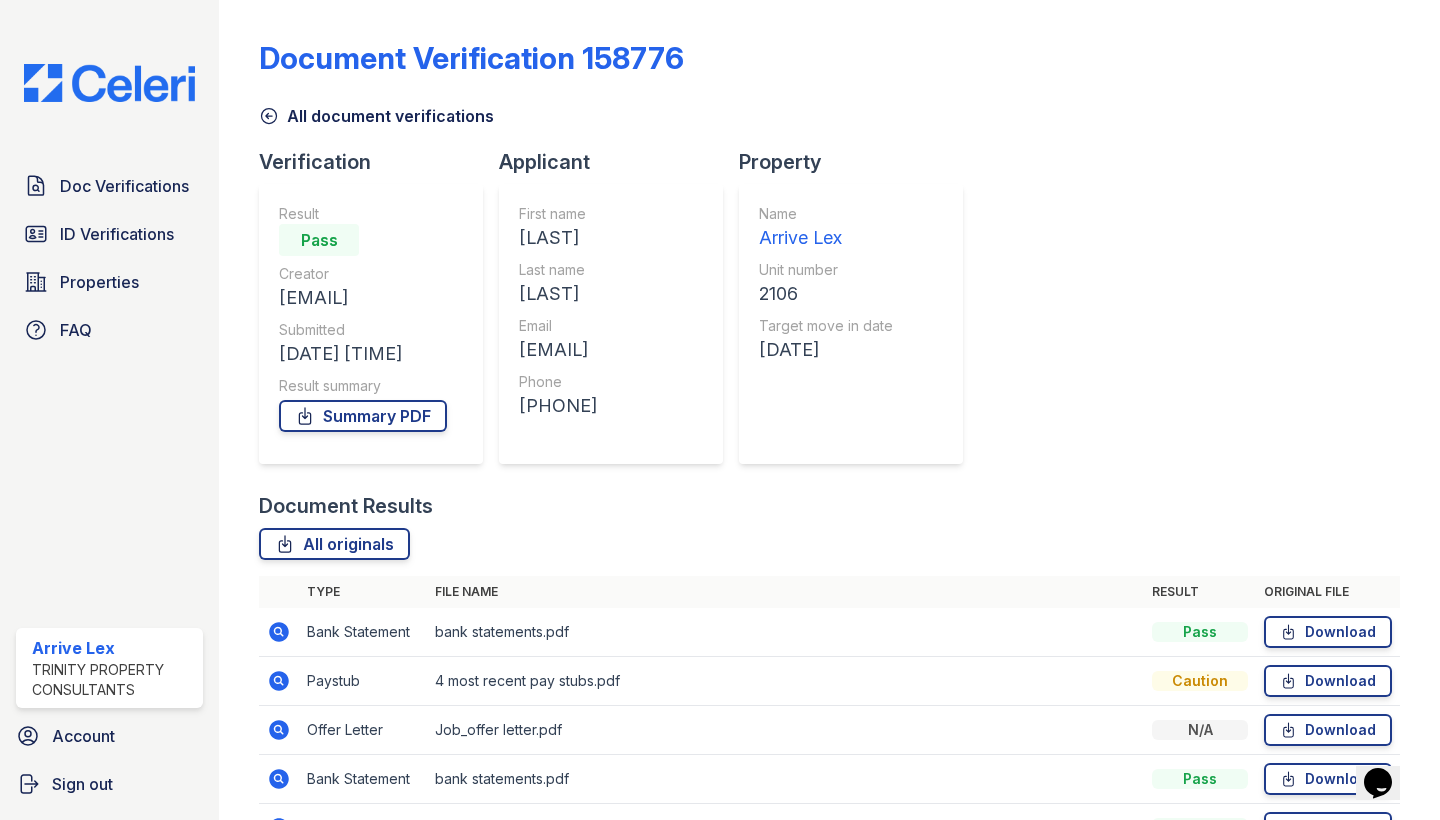 click 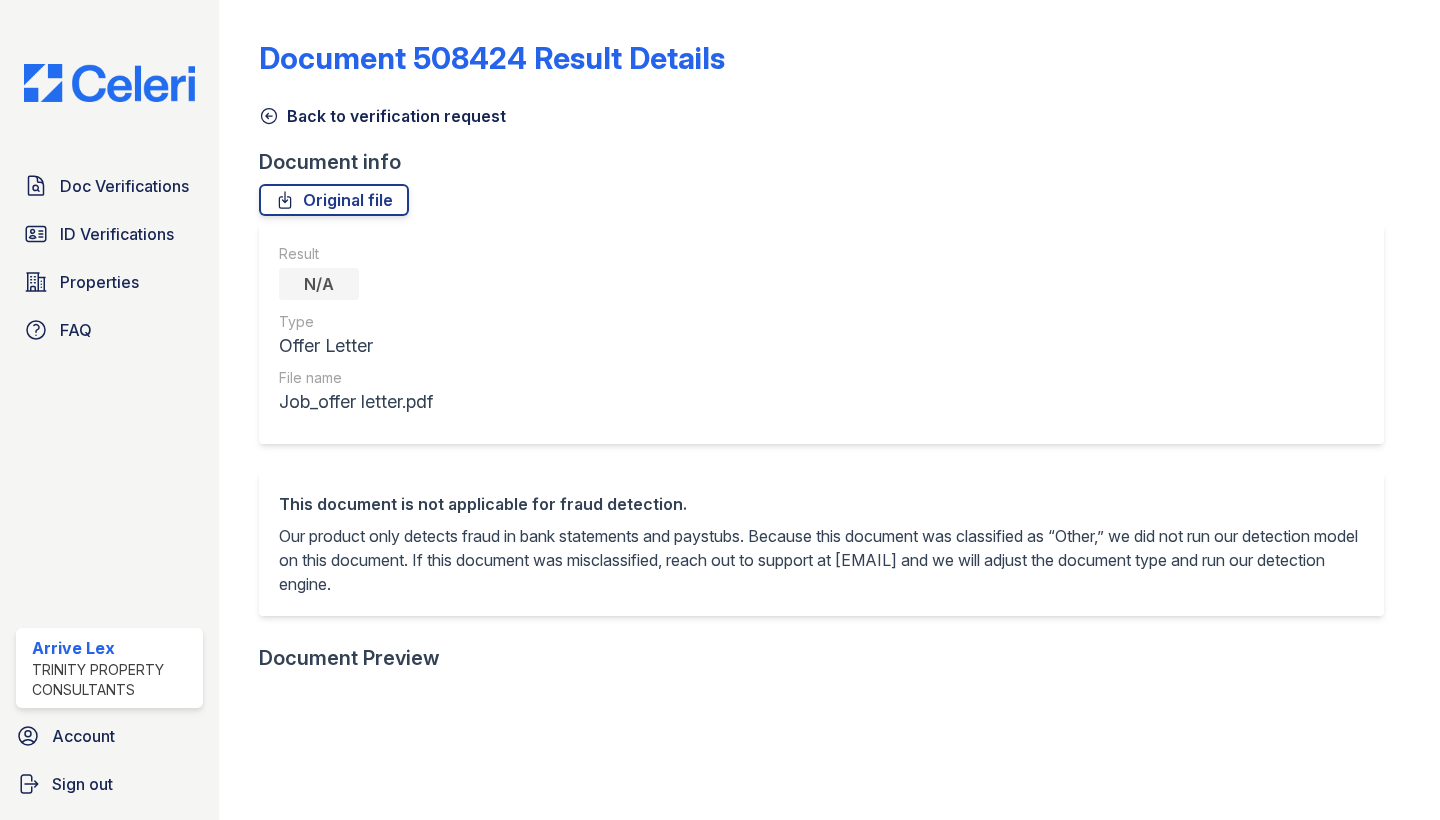 scroll, scrollTop: 0, scrollLeft: 0, axis: both 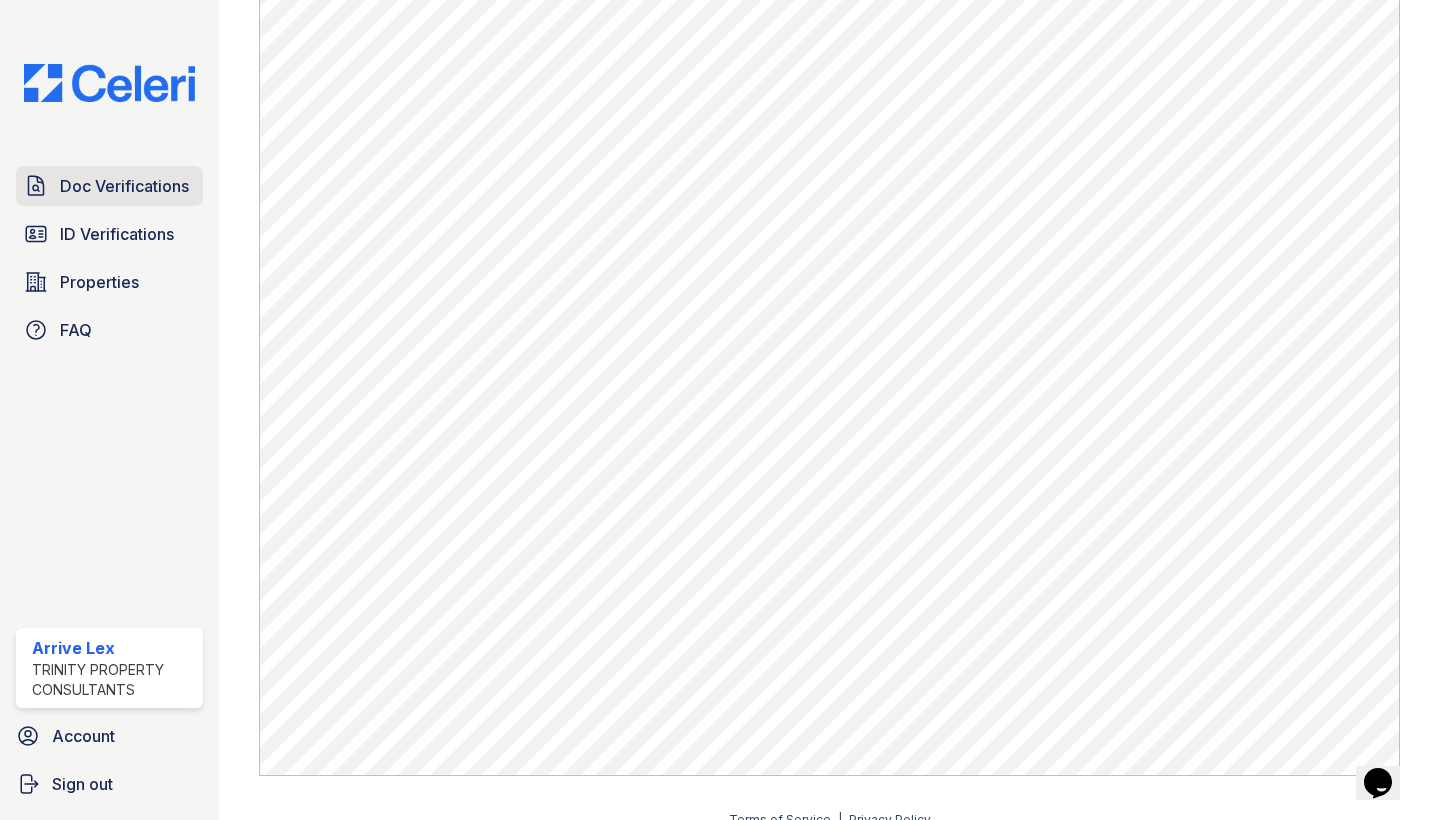 click on "Doc Verifications" at bounding box center (109, 186) 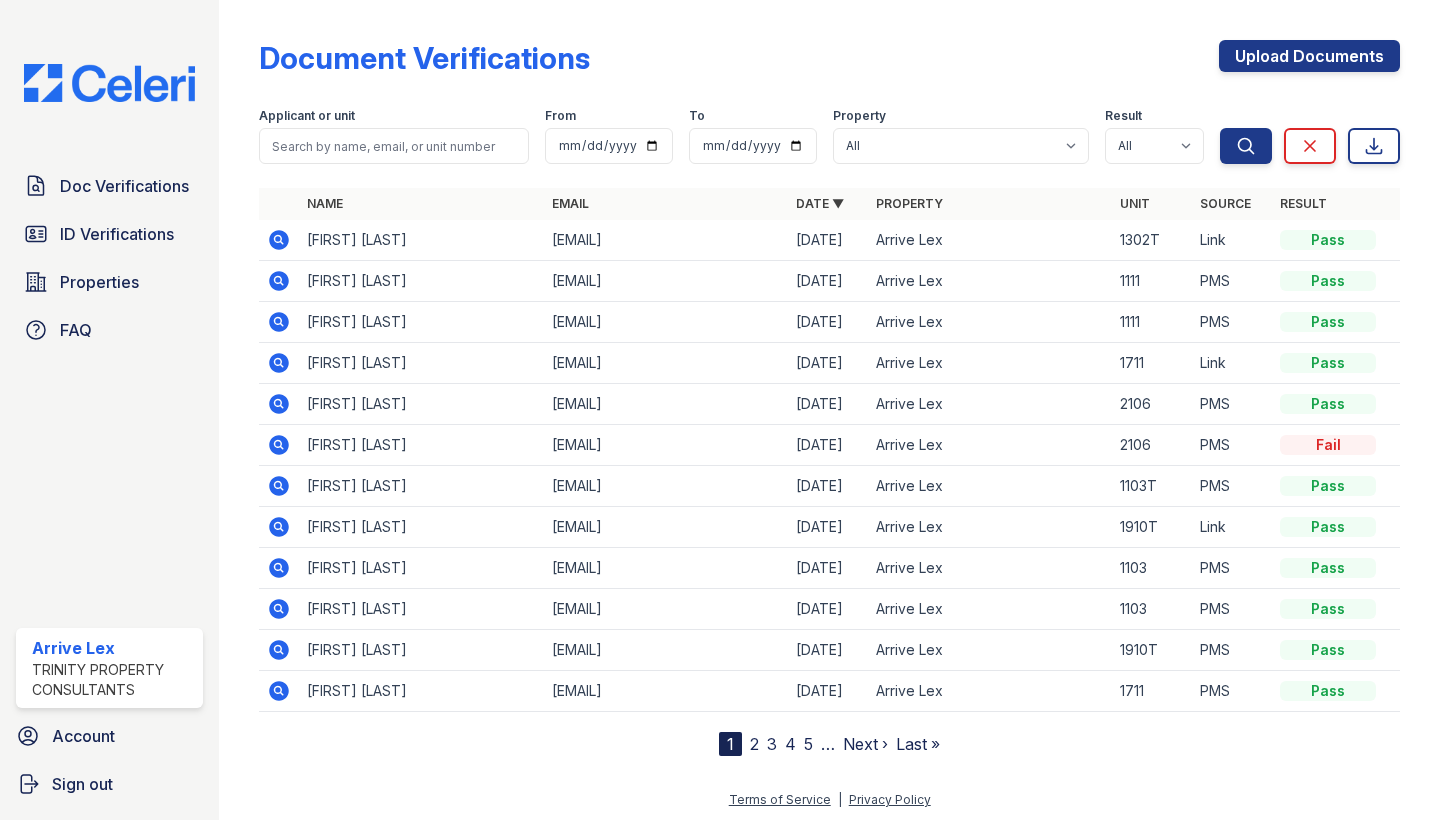 click 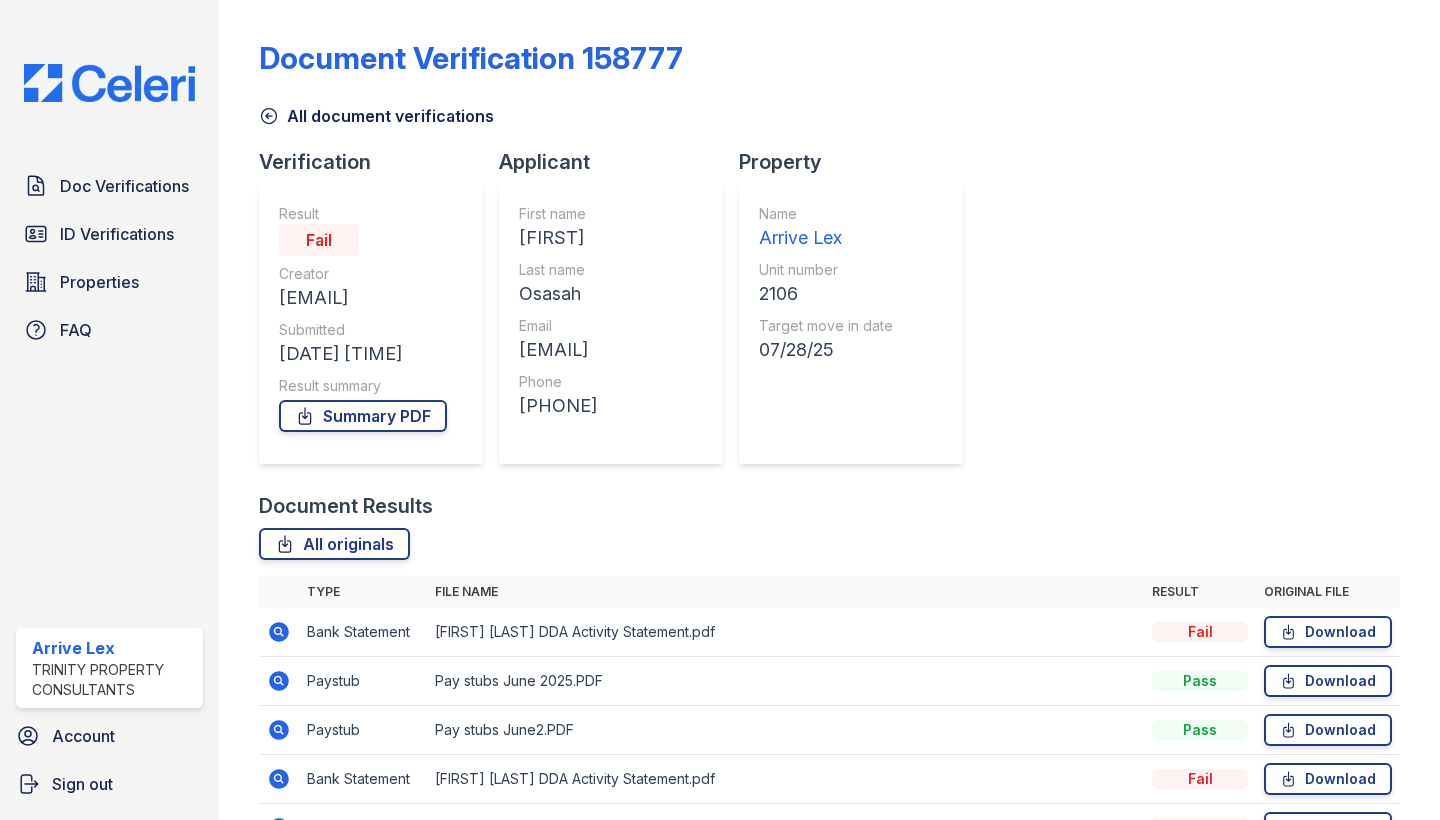 scroll, scrollTop: 0, scrollLeft: 0, axis: both 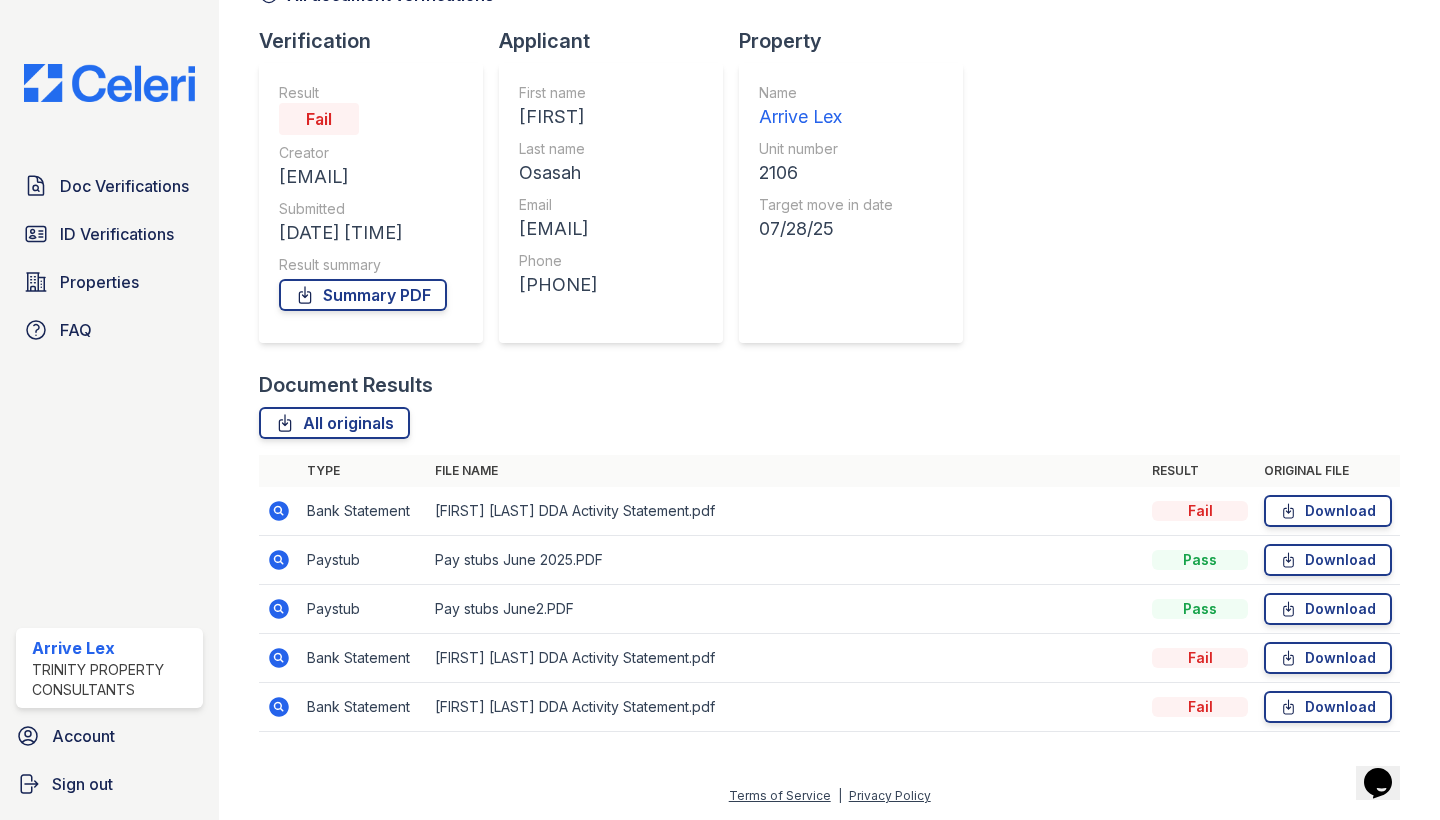 click 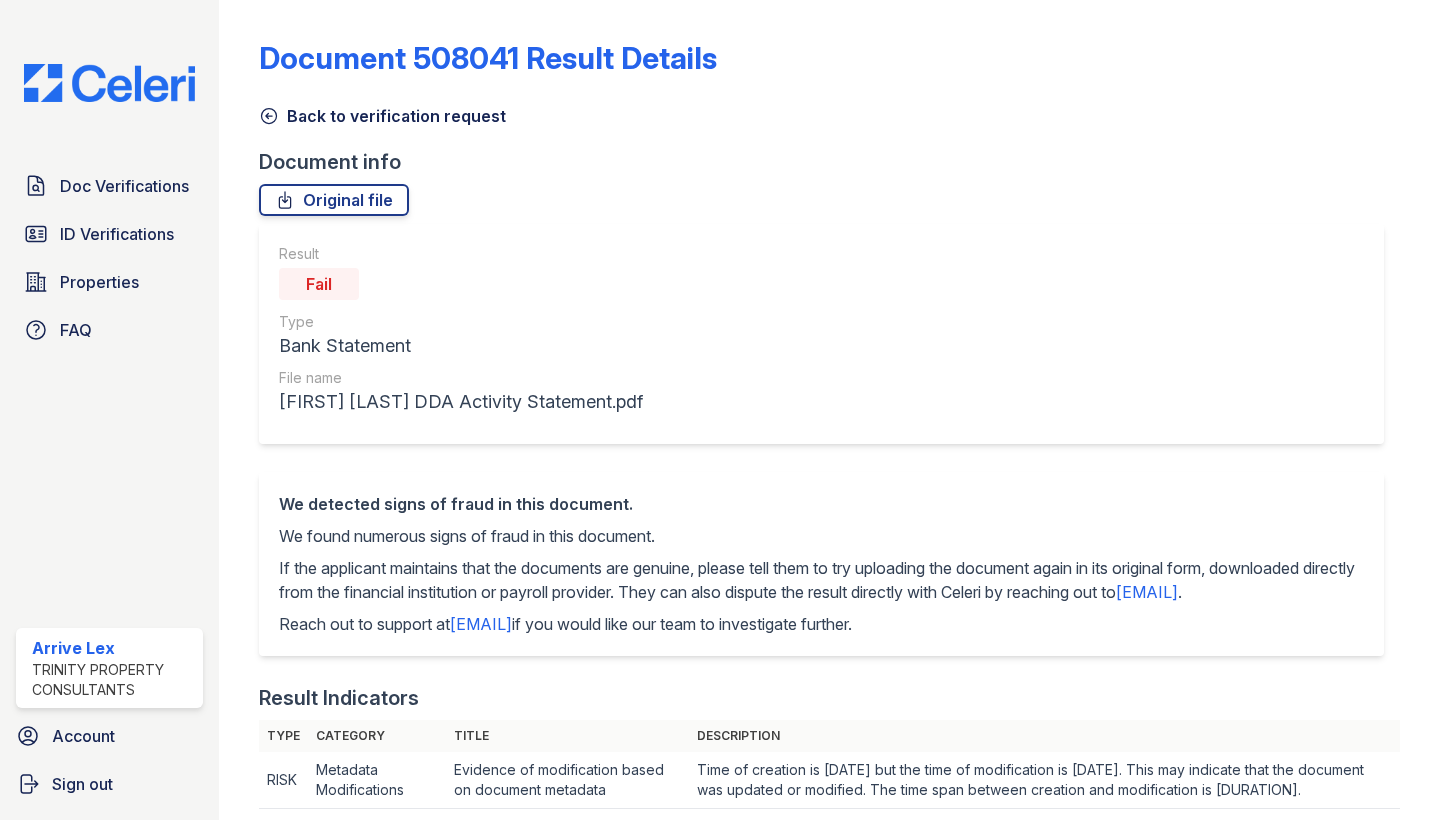 scroll, scrollTop: 0, scrollLeft: 0, axis: both 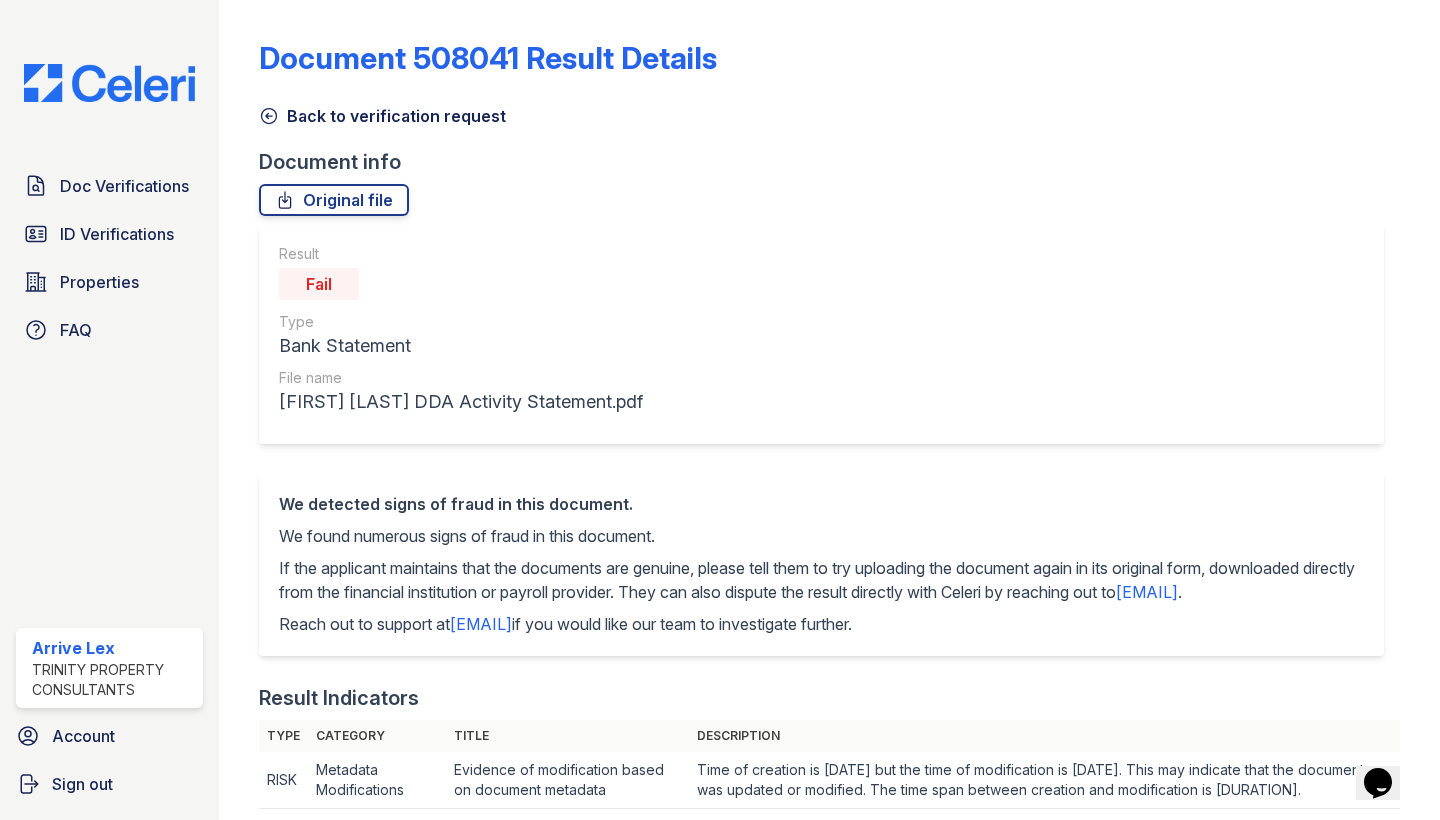 click 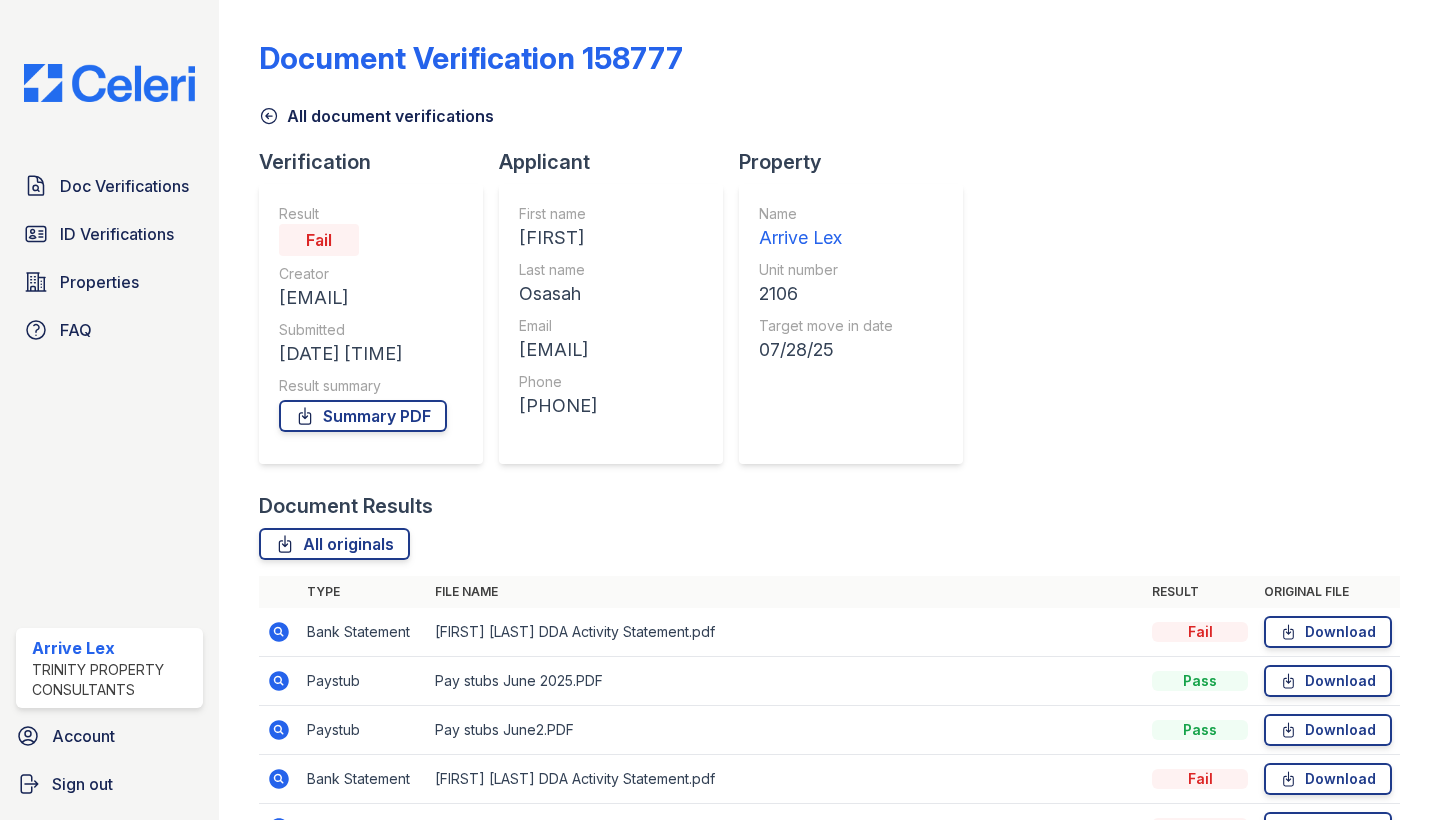click 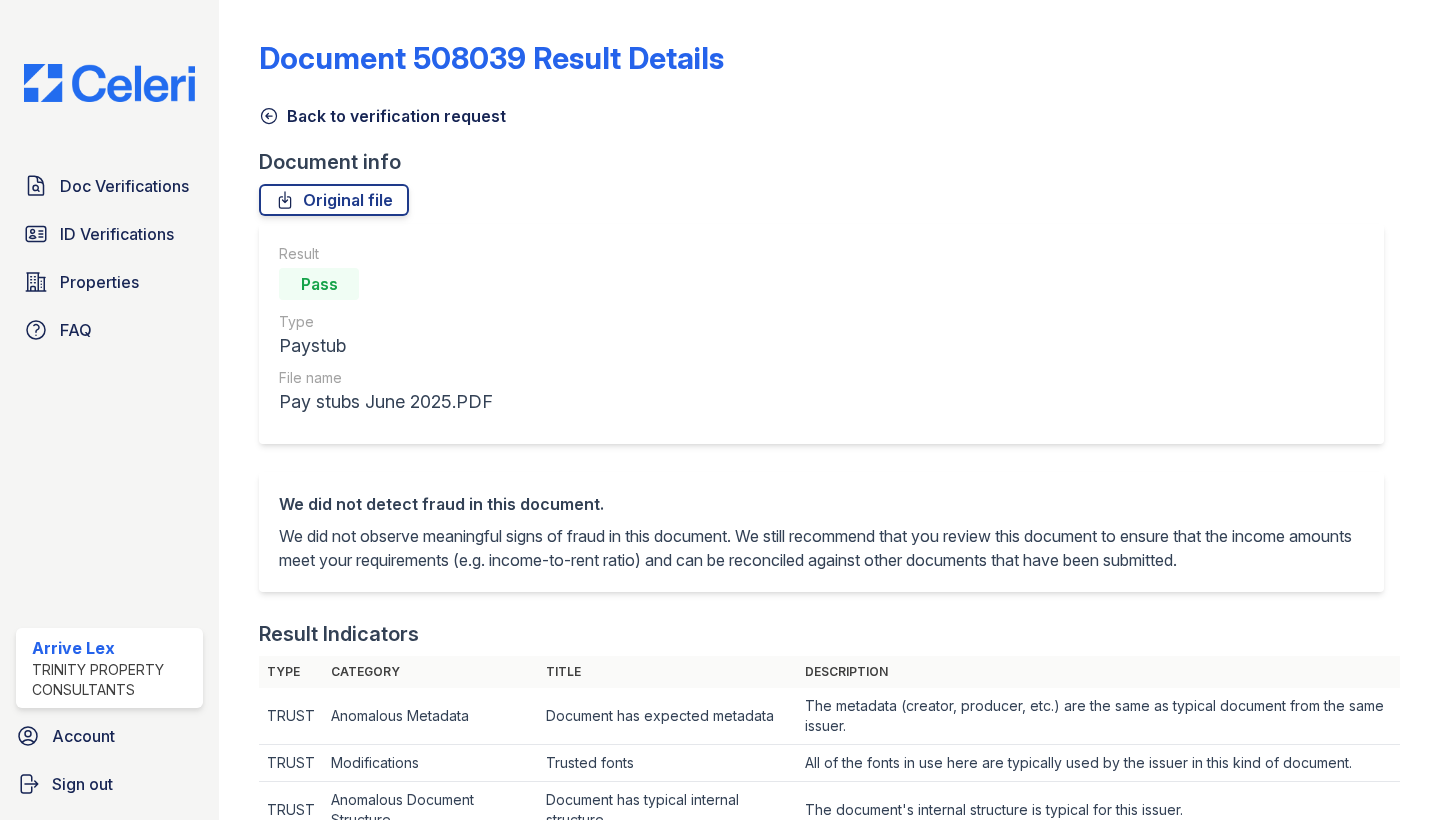 scroll, scrollTop: 0, scrollLeft: 0, axis: both 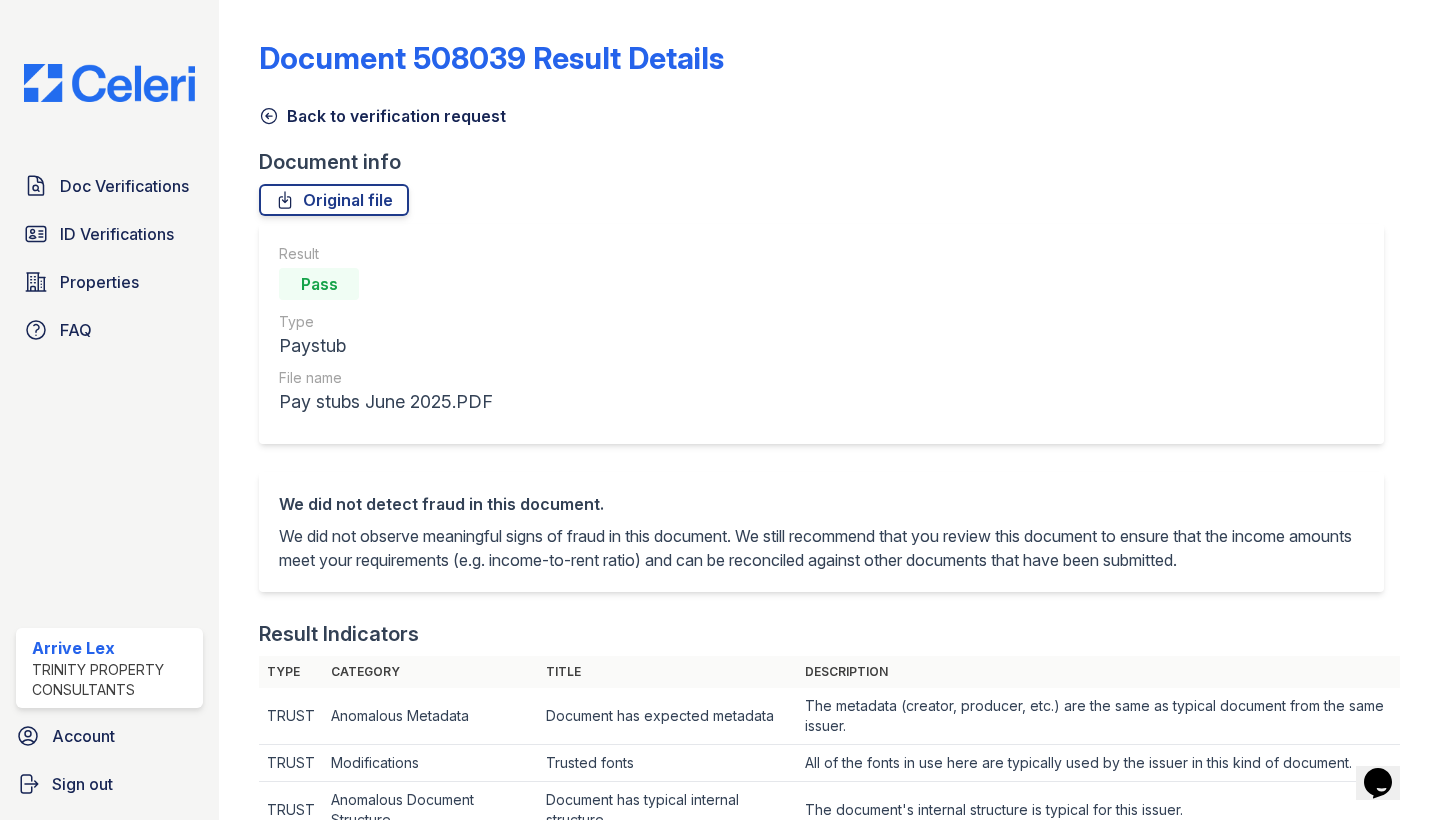 click 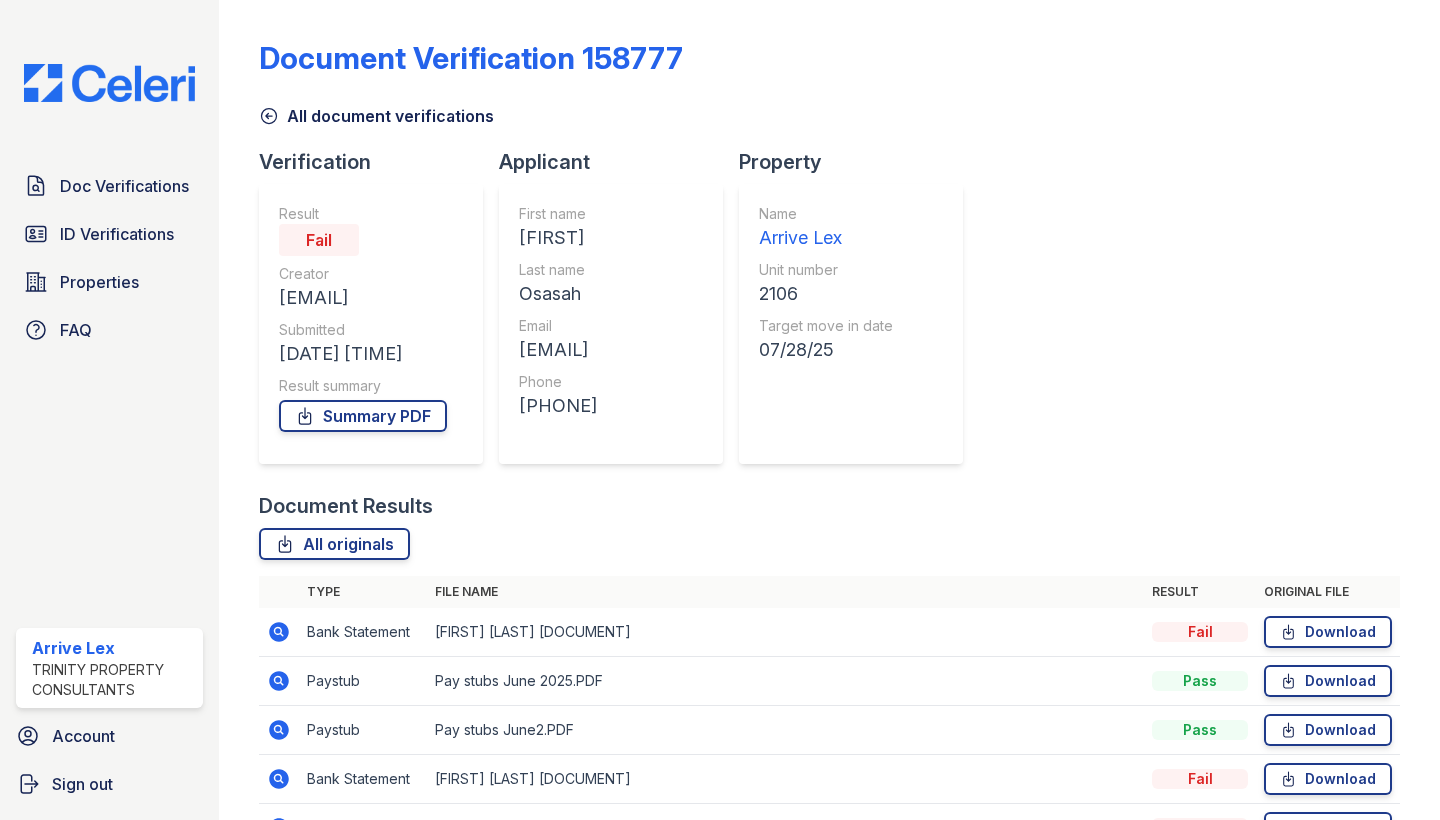 click 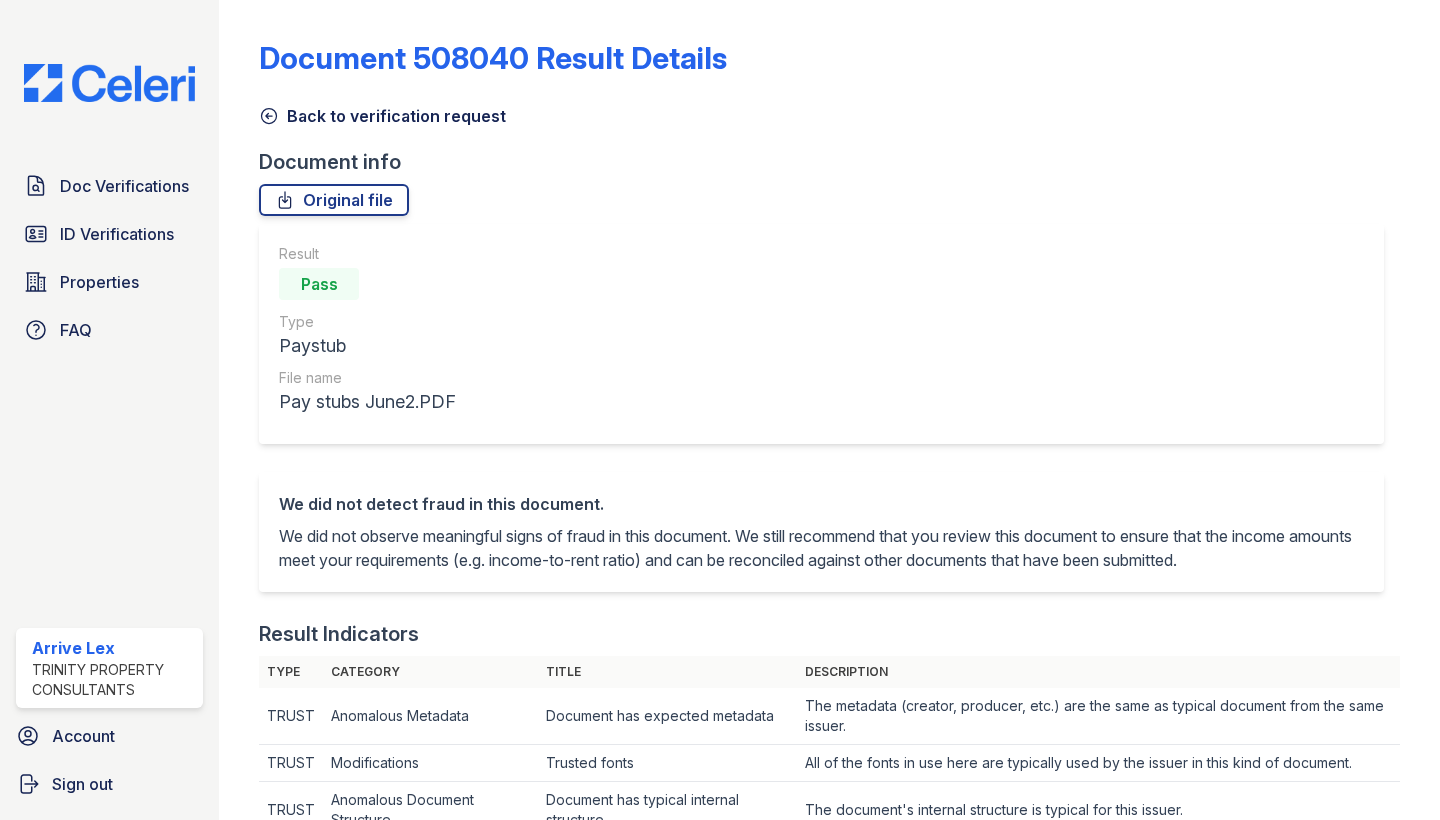 scroll, scrollTop: 0, scrollLeft: 0, axis: both 